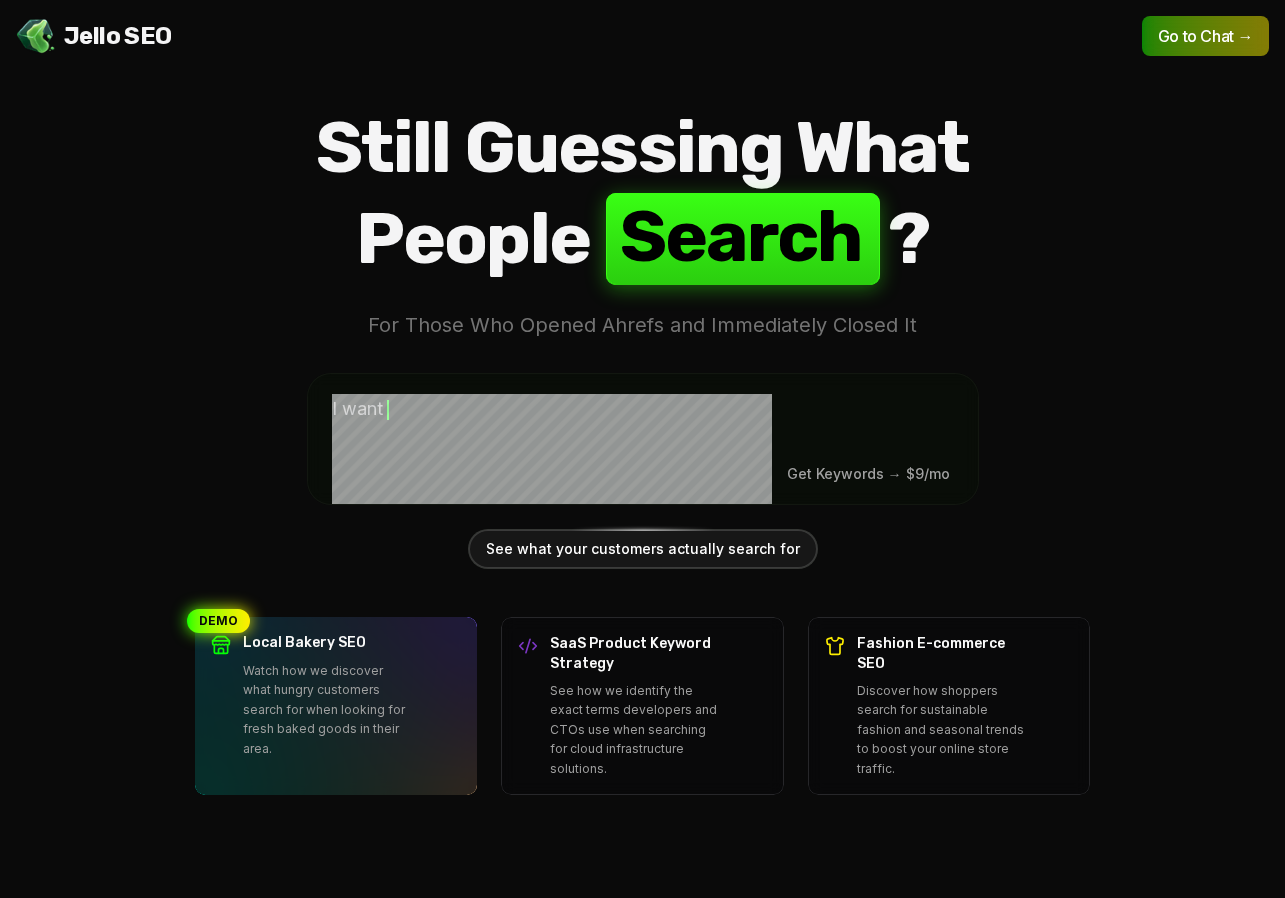 scroll, scrollTop: 0, scrollLeft: 0, axis: both 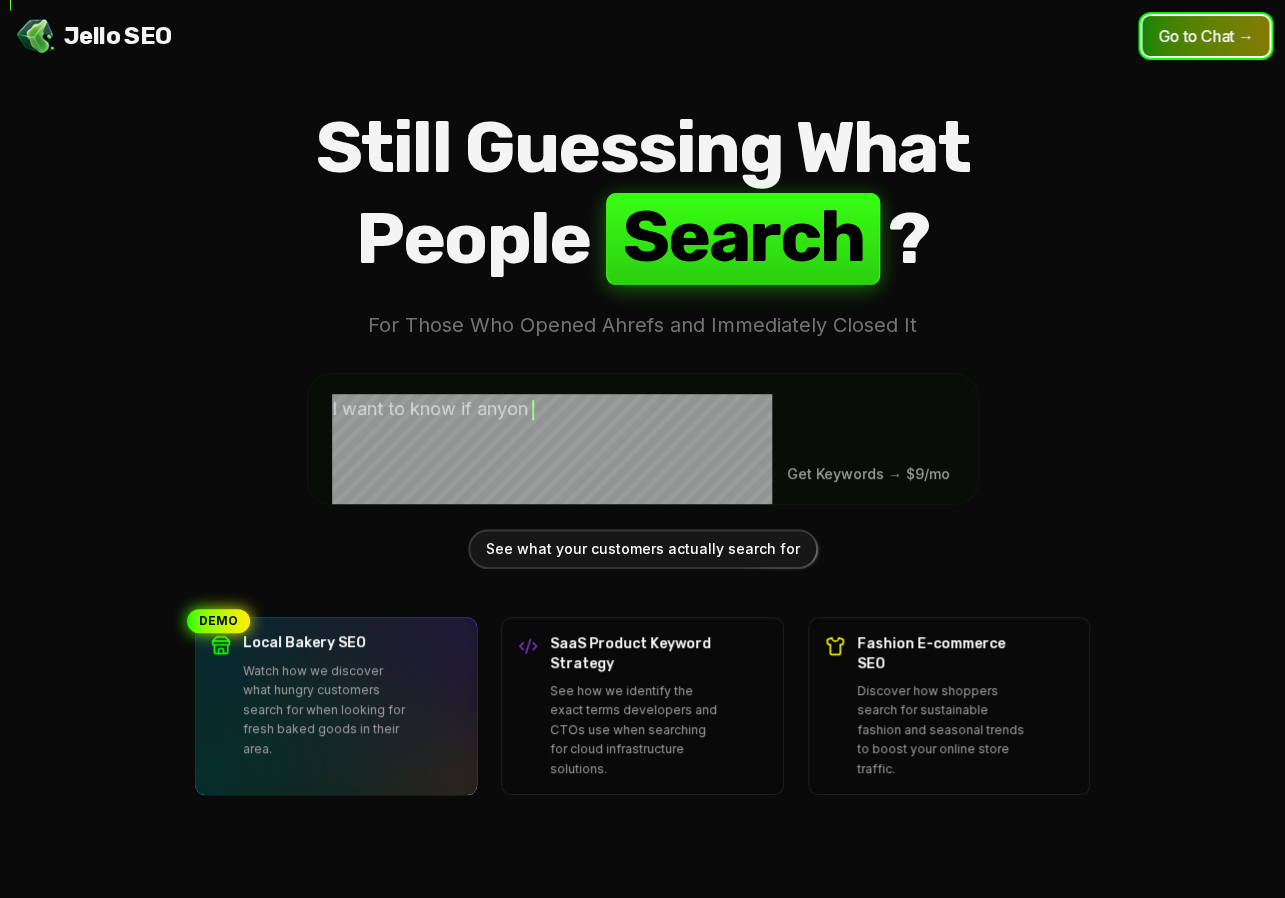click on "Go to Chat →" at bounding box center [1205, 36] 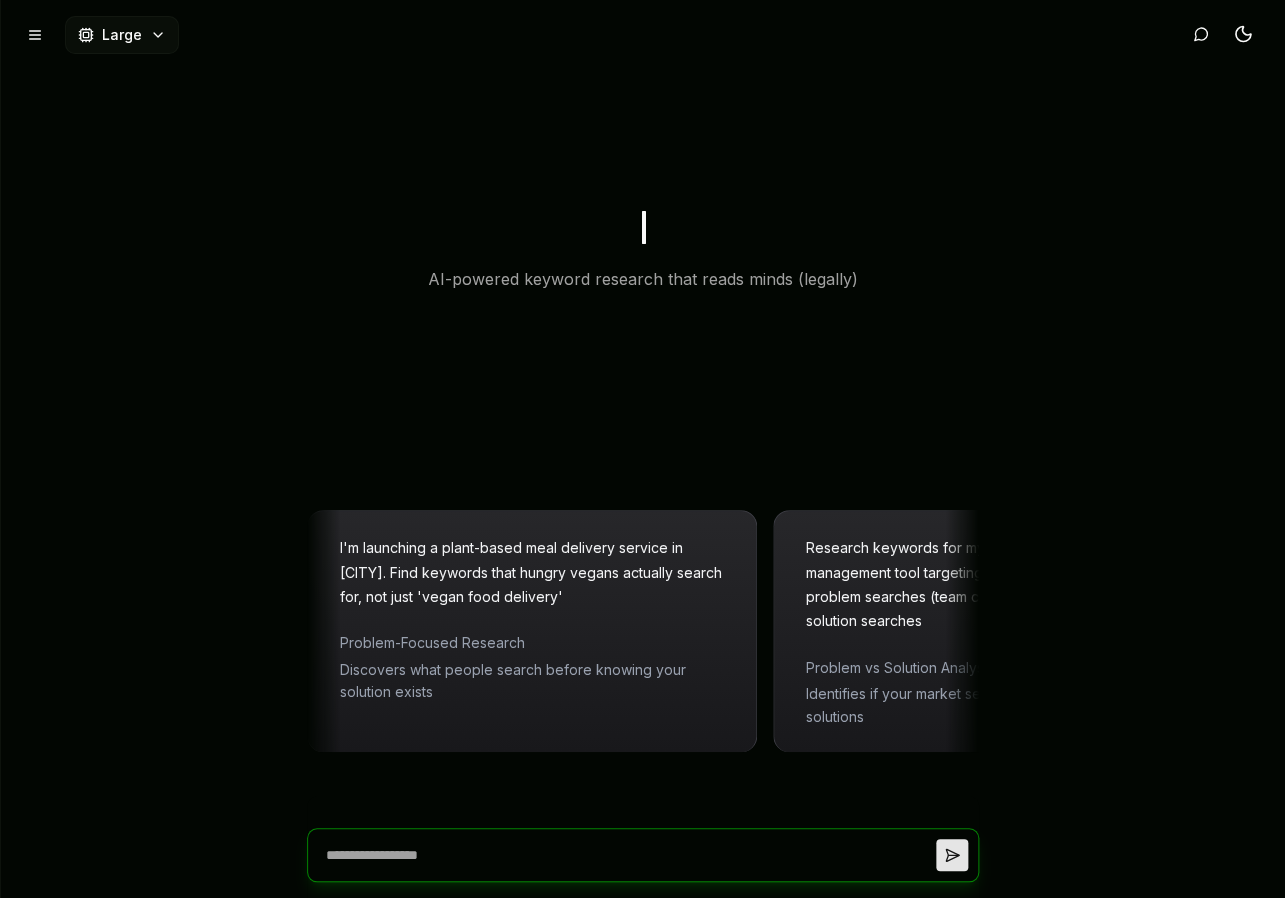 type on "*" 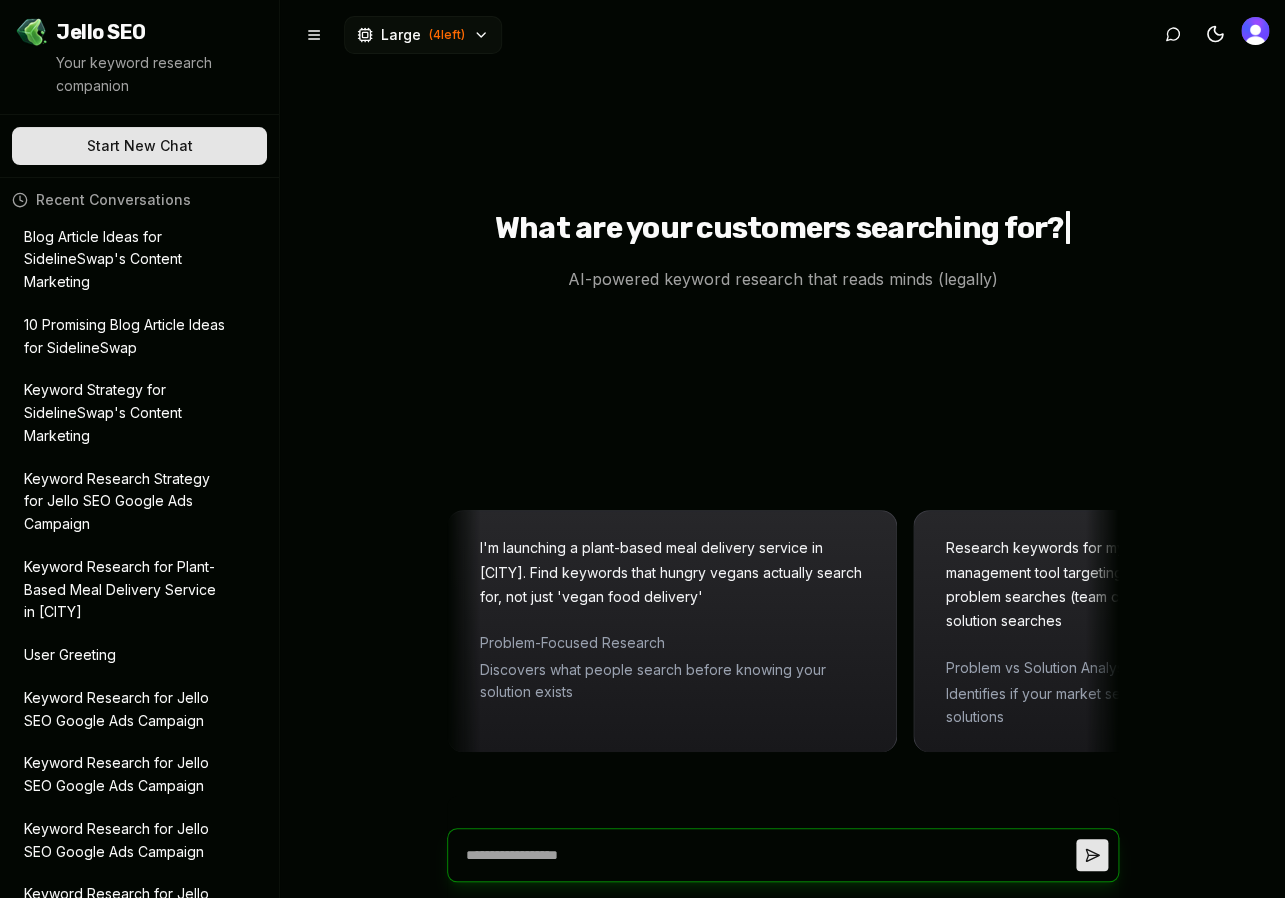 click at bounding box center [767, 855] 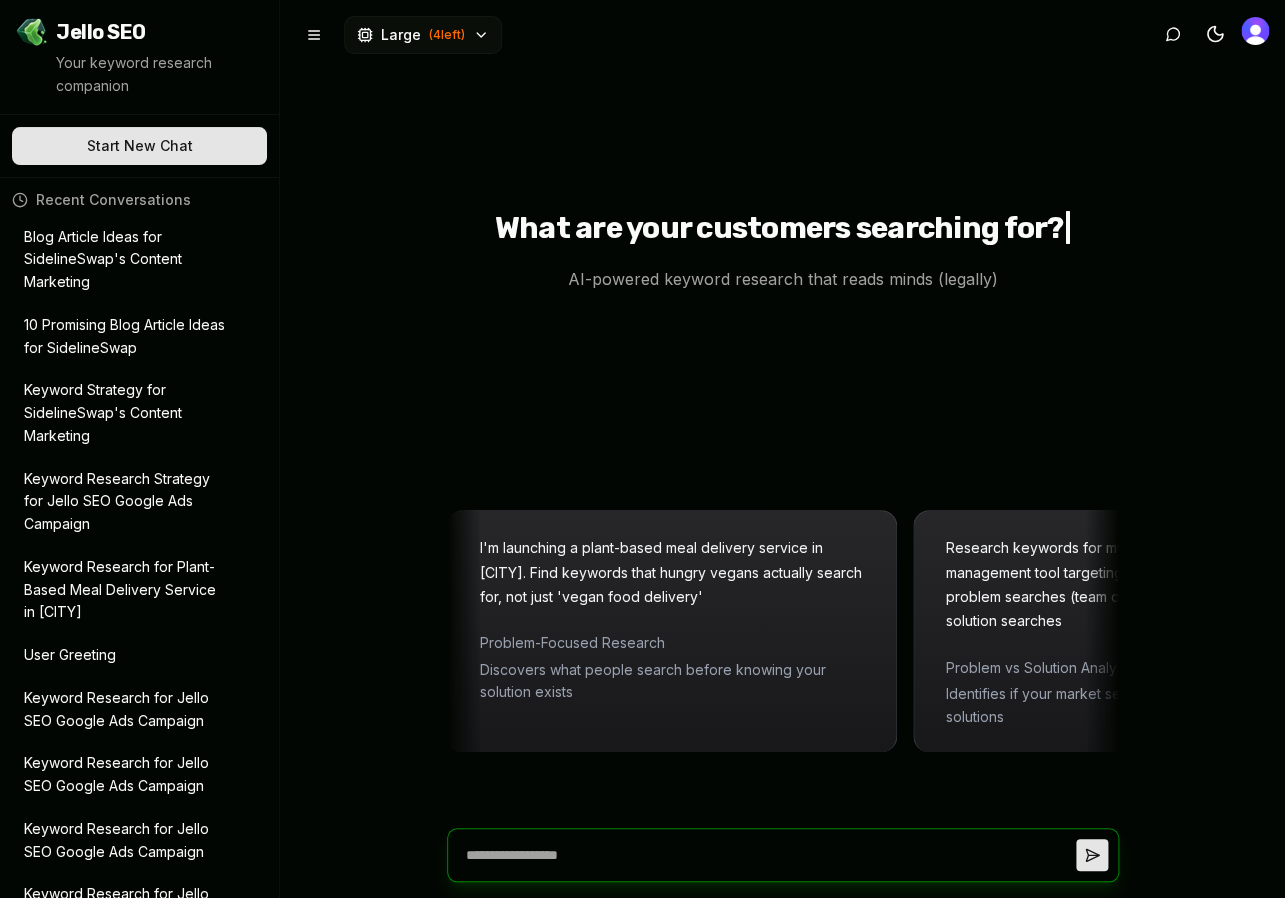 paste on "**********" 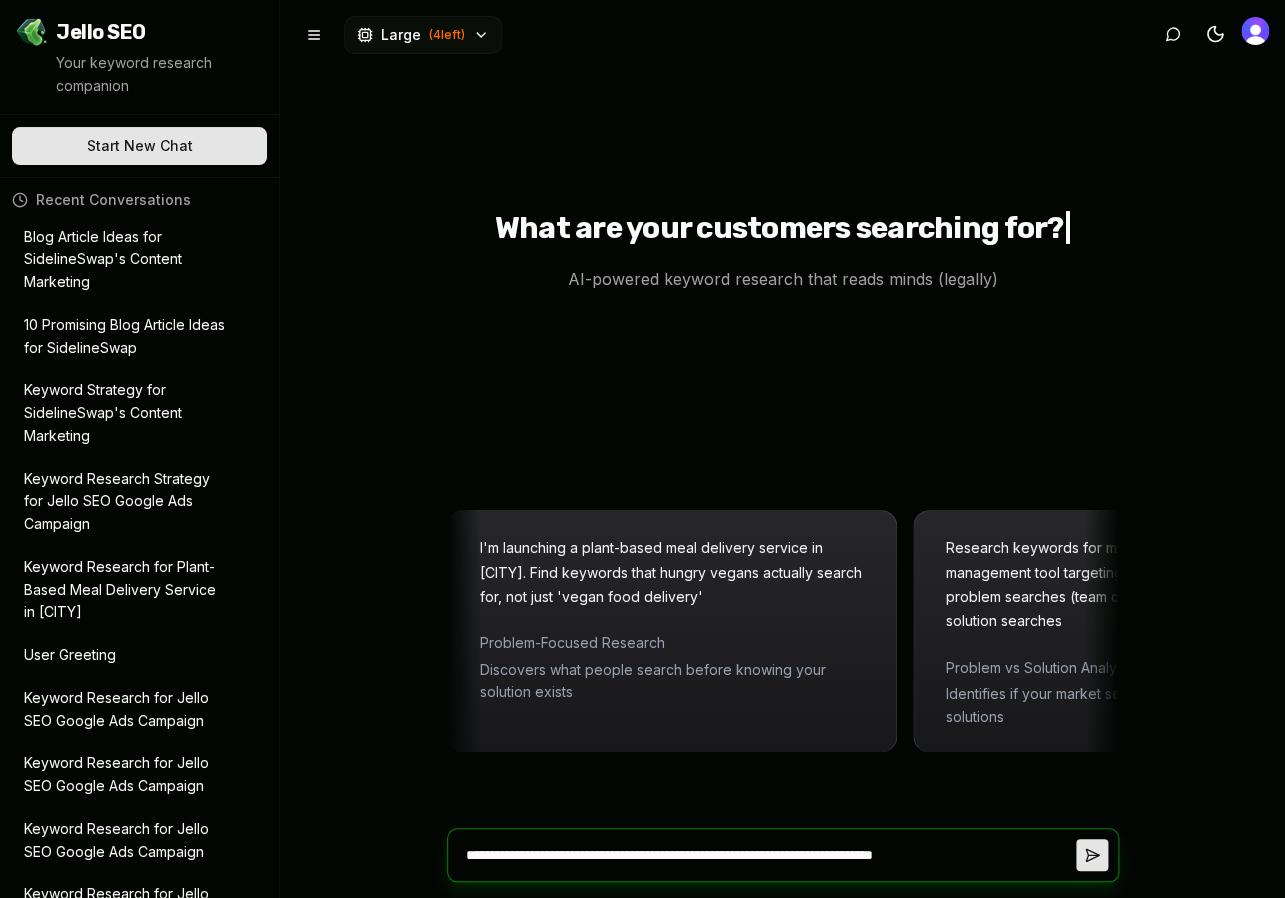 type on "**********" 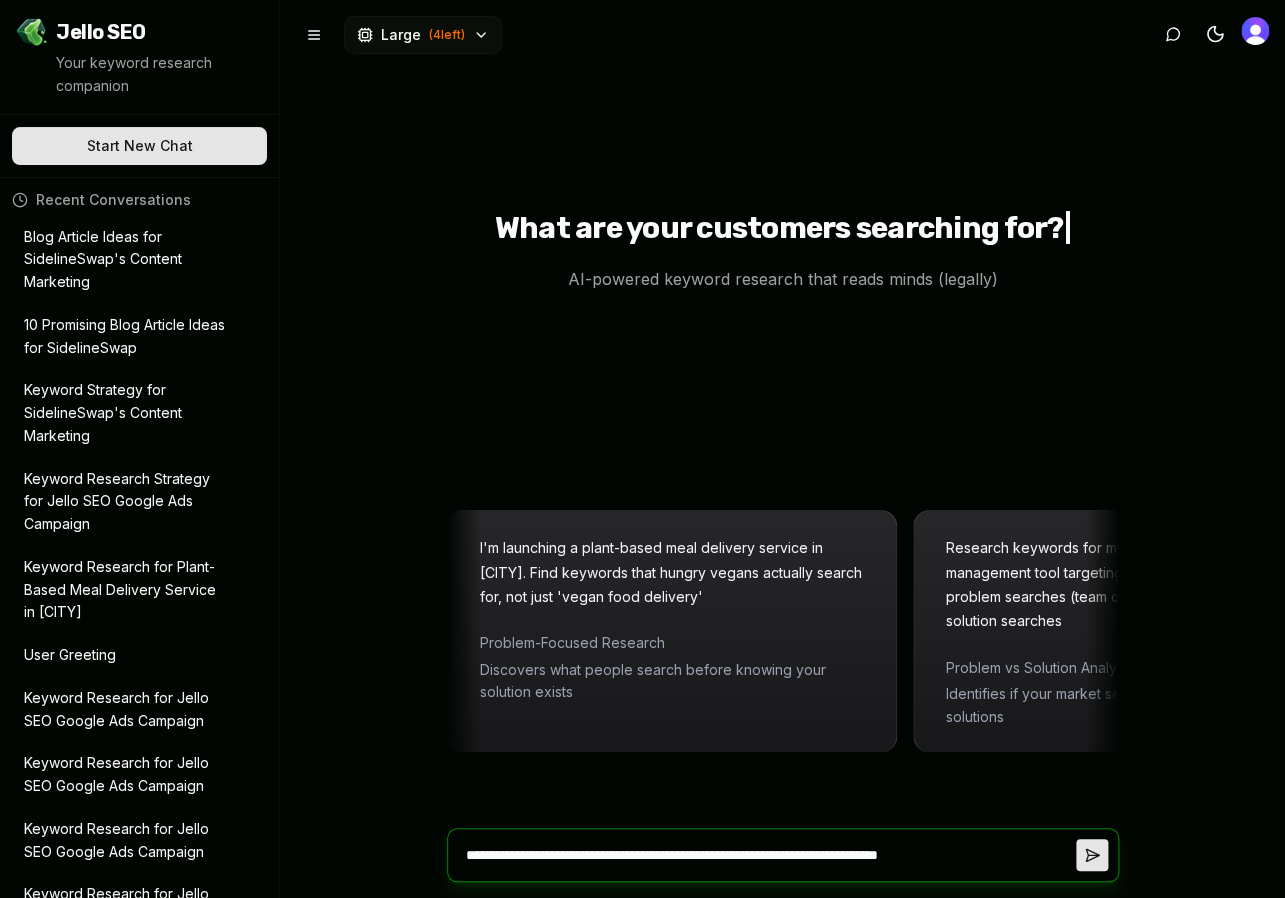 type on "*" 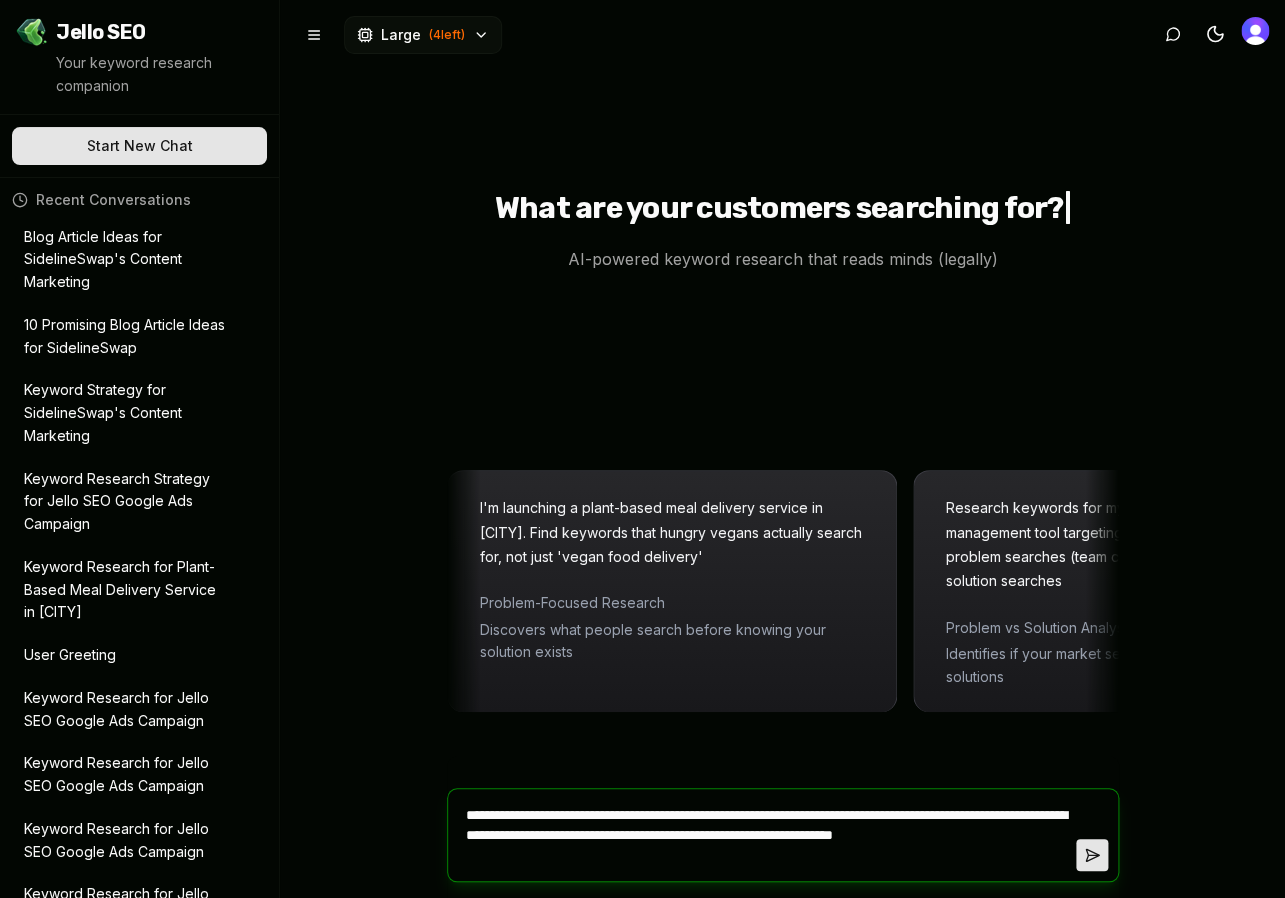 click on "**********" at bounding box center [767, 835] 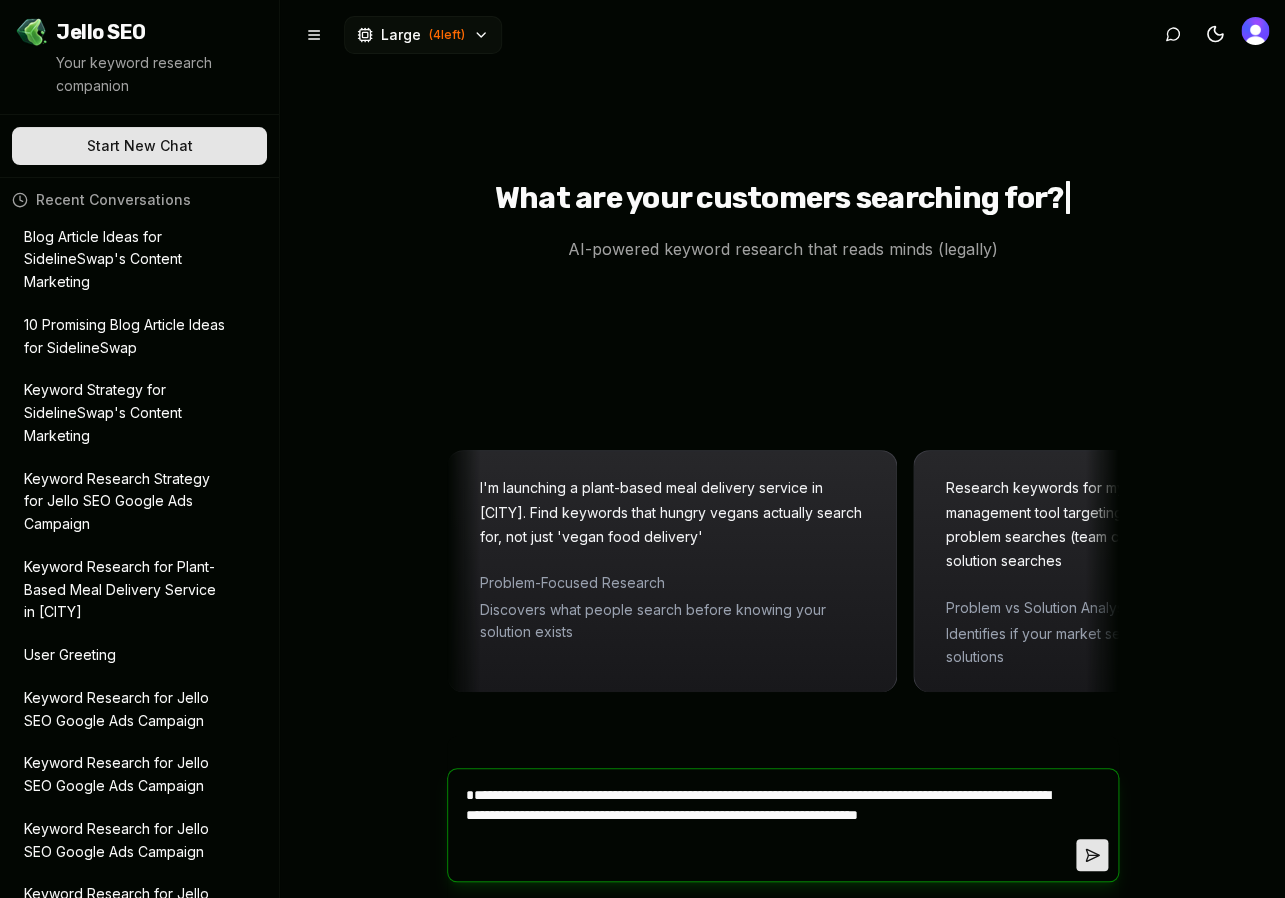 type on "**********" 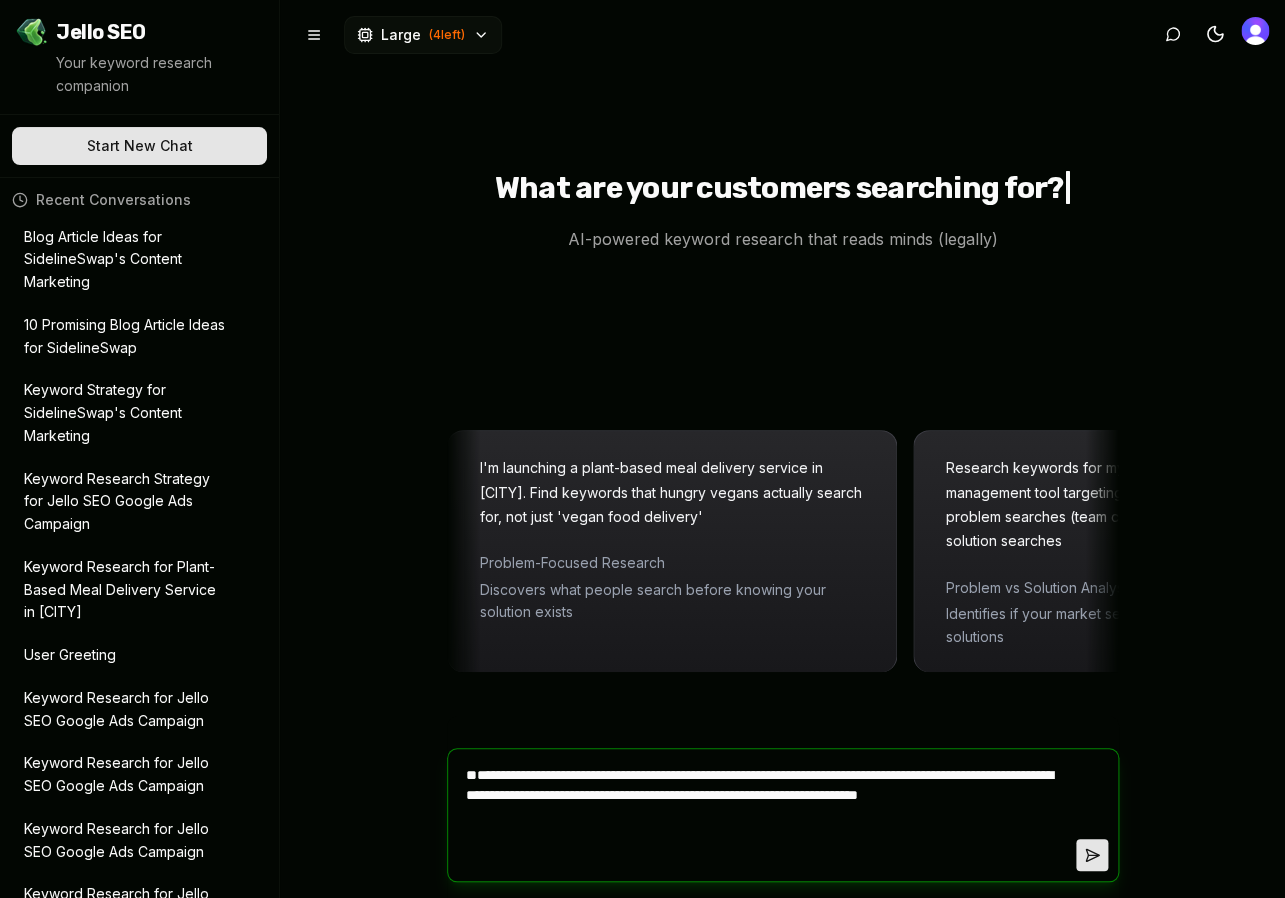 type on "**********" 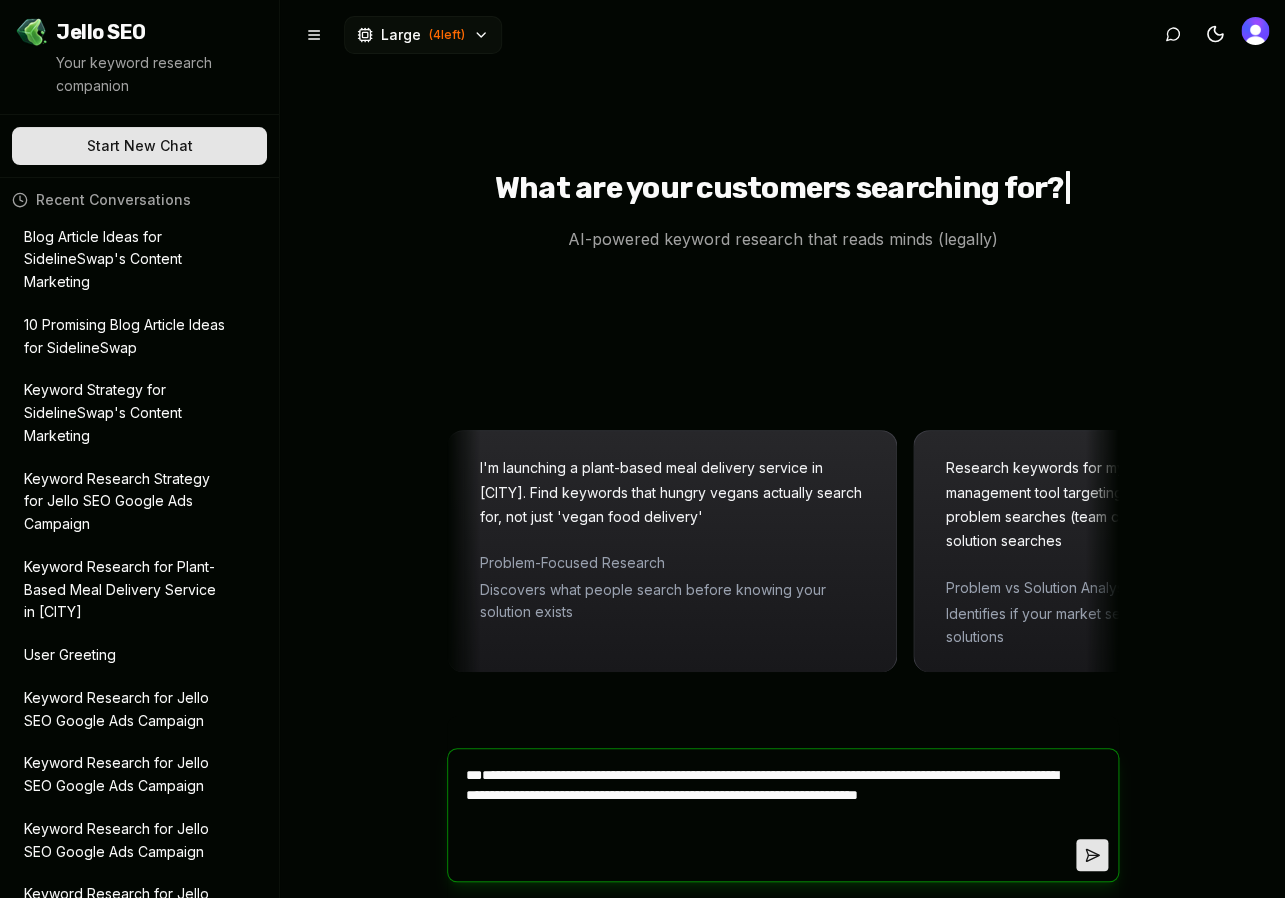 type on "**********" 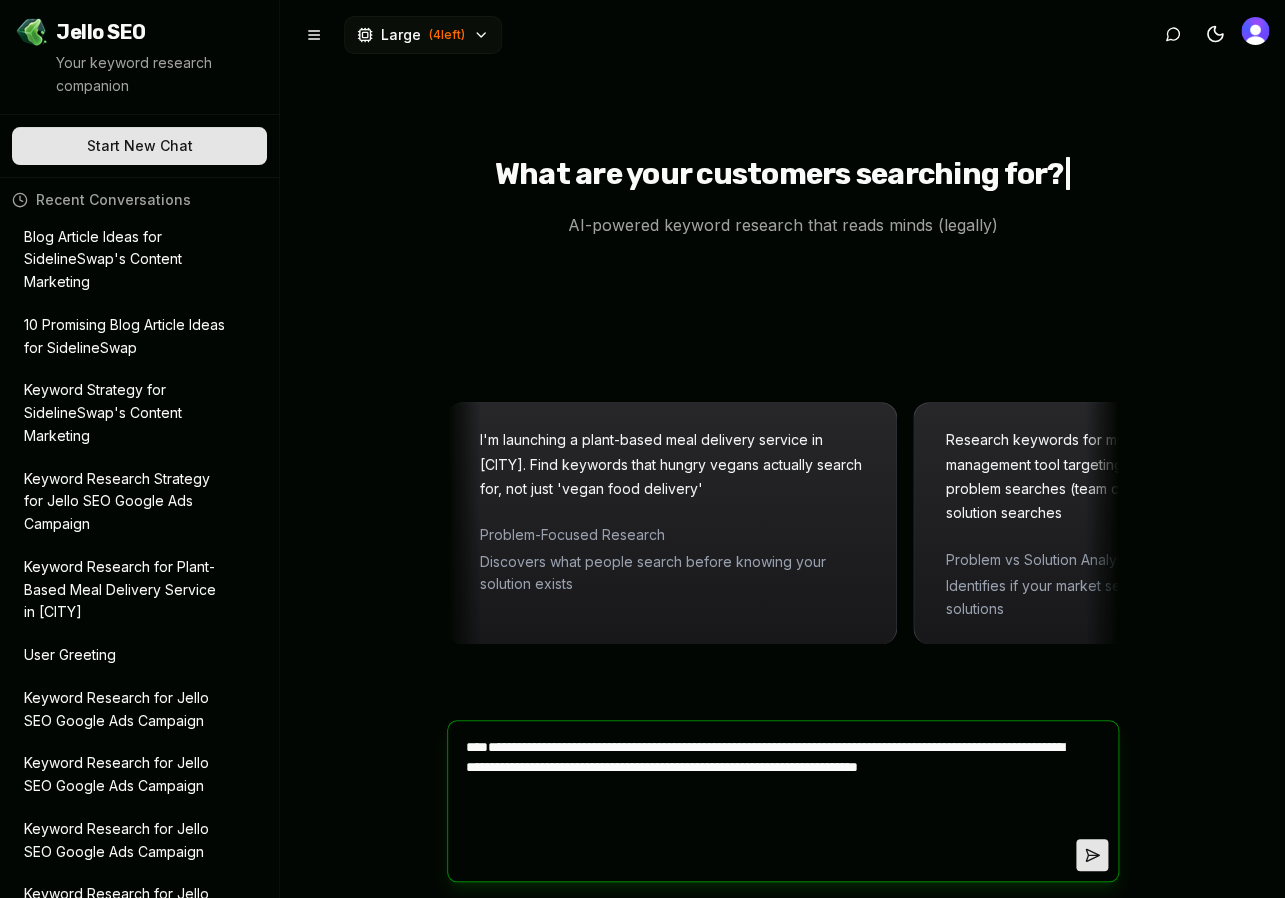 click on "**********" at bounding box center (767, 801) 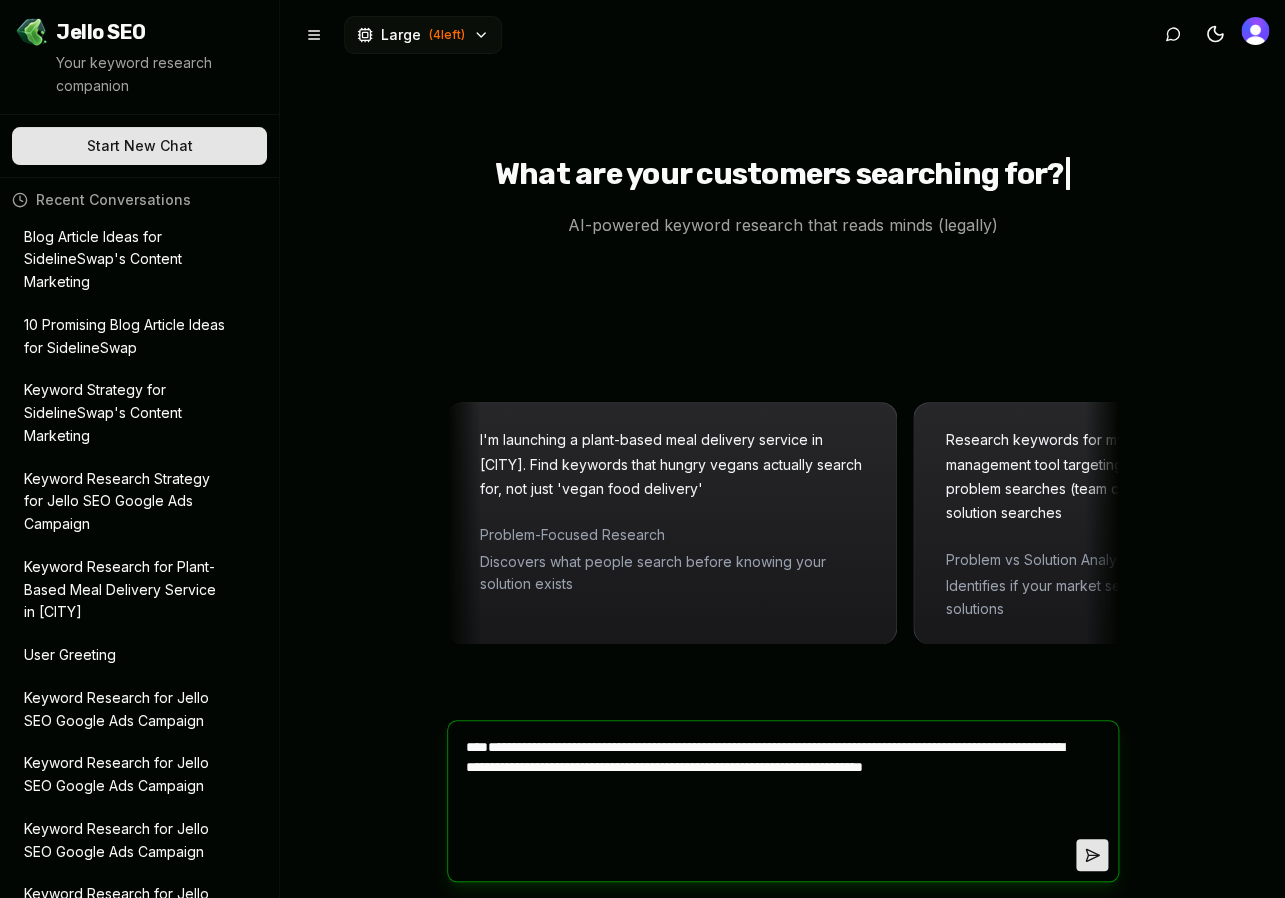 type on "**********" 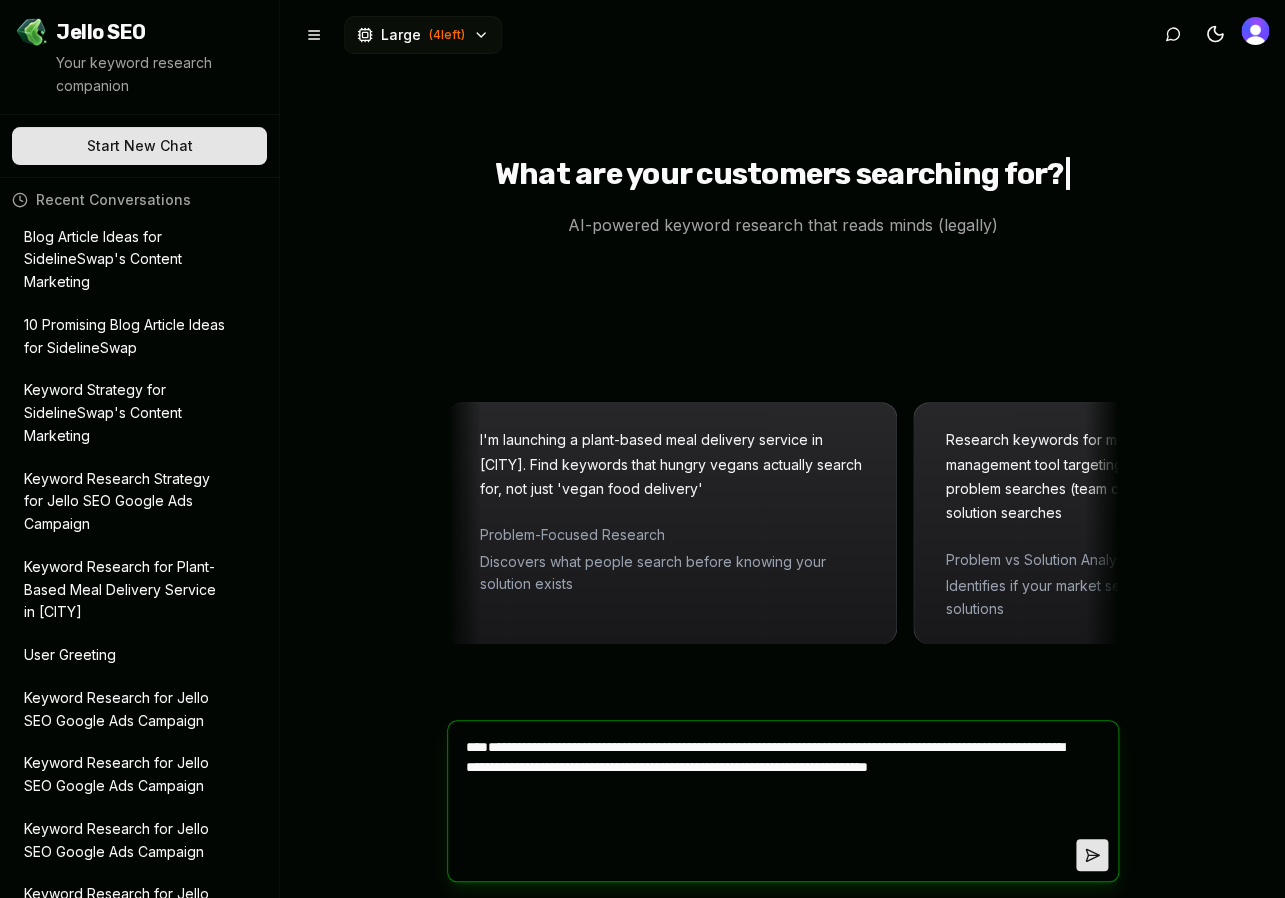 type on "**********" 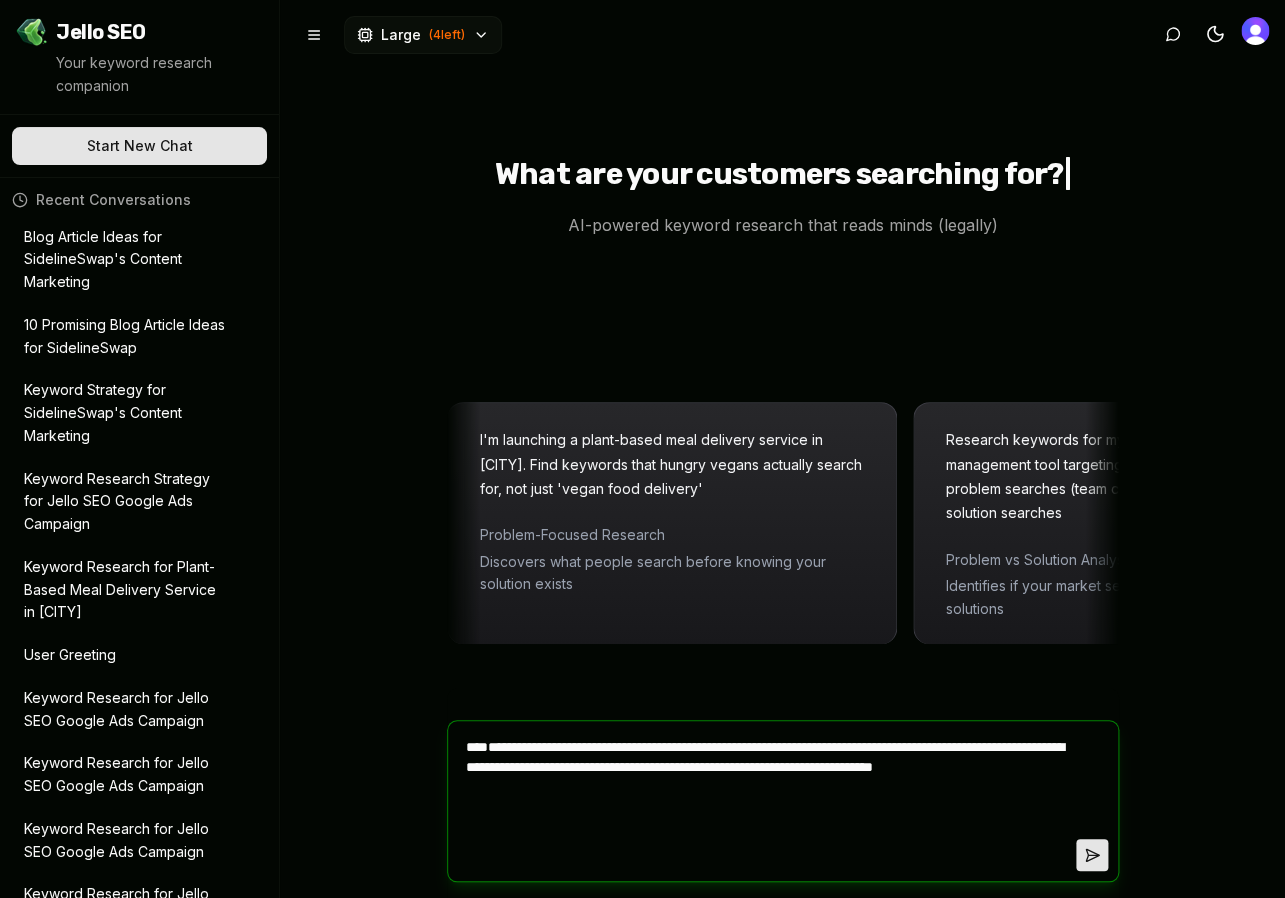 type on "**********" 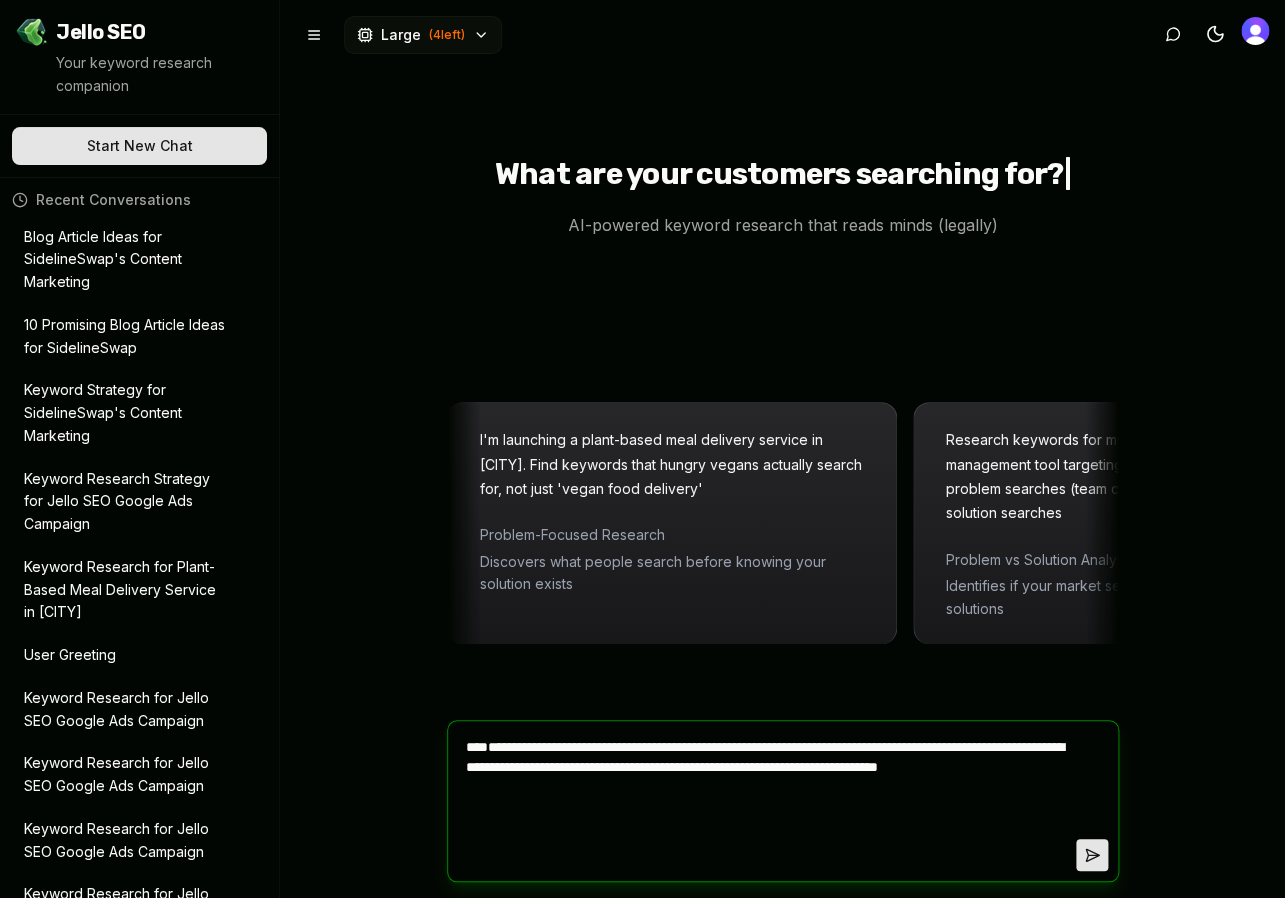 type on "**********" 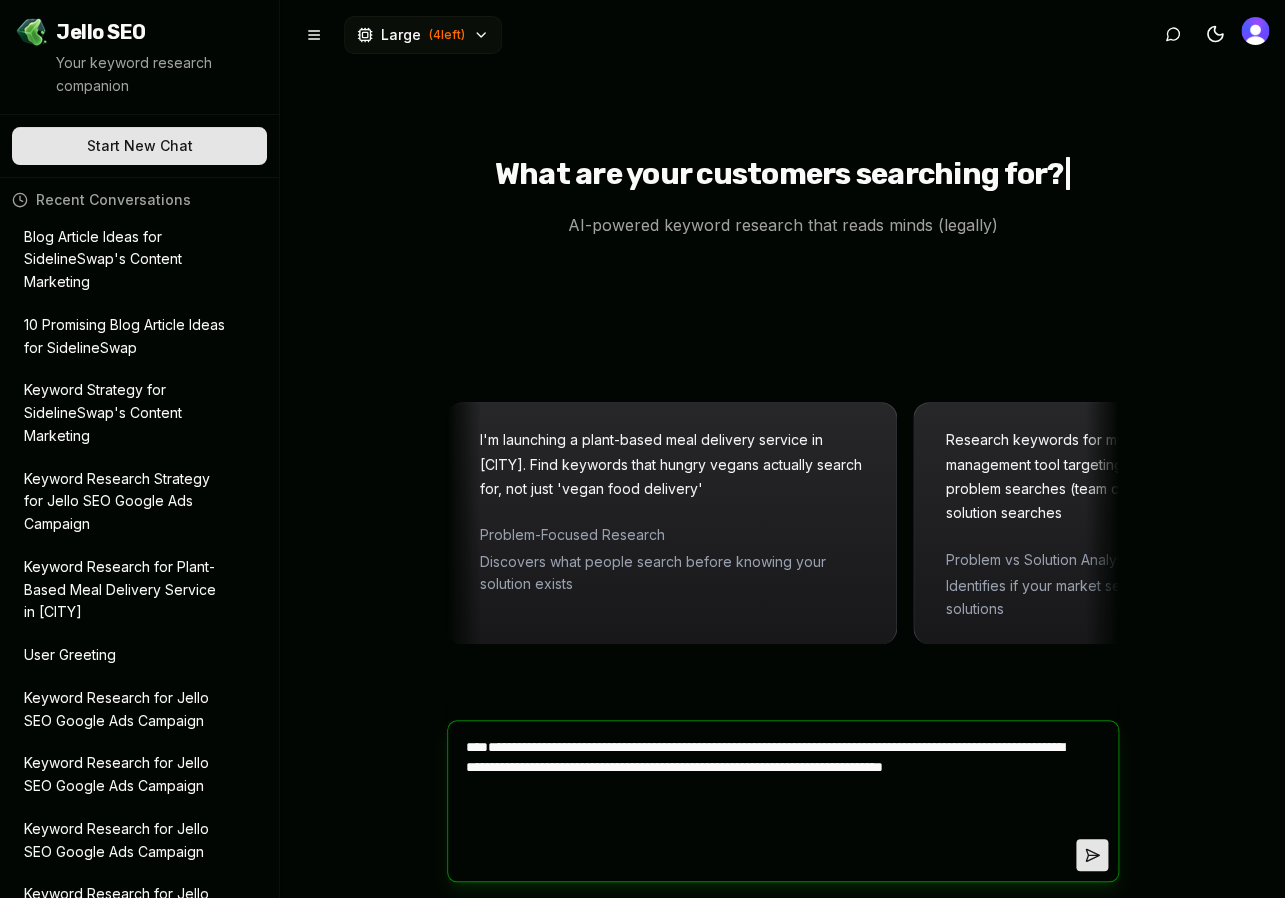 type on "**********" 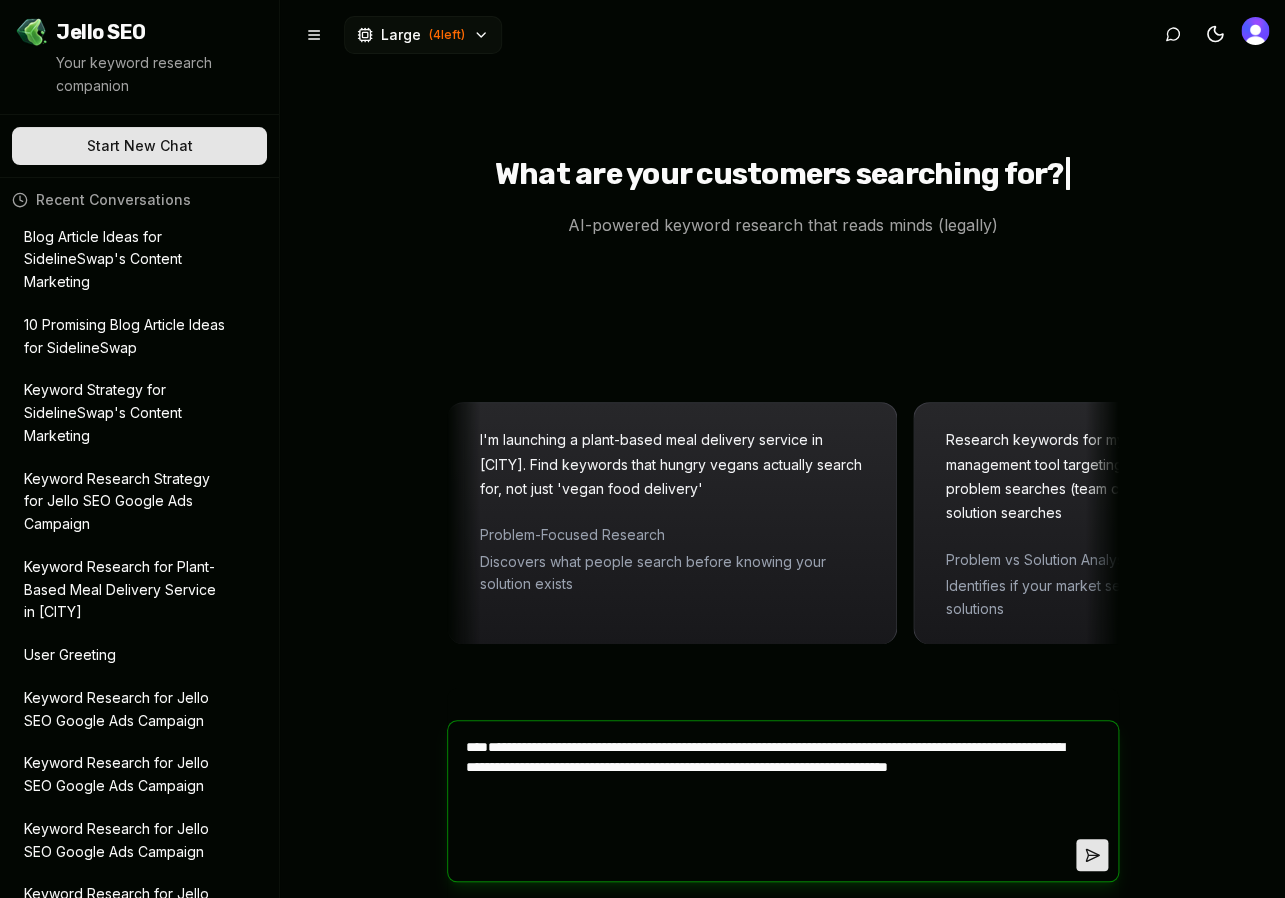 type on "**********" 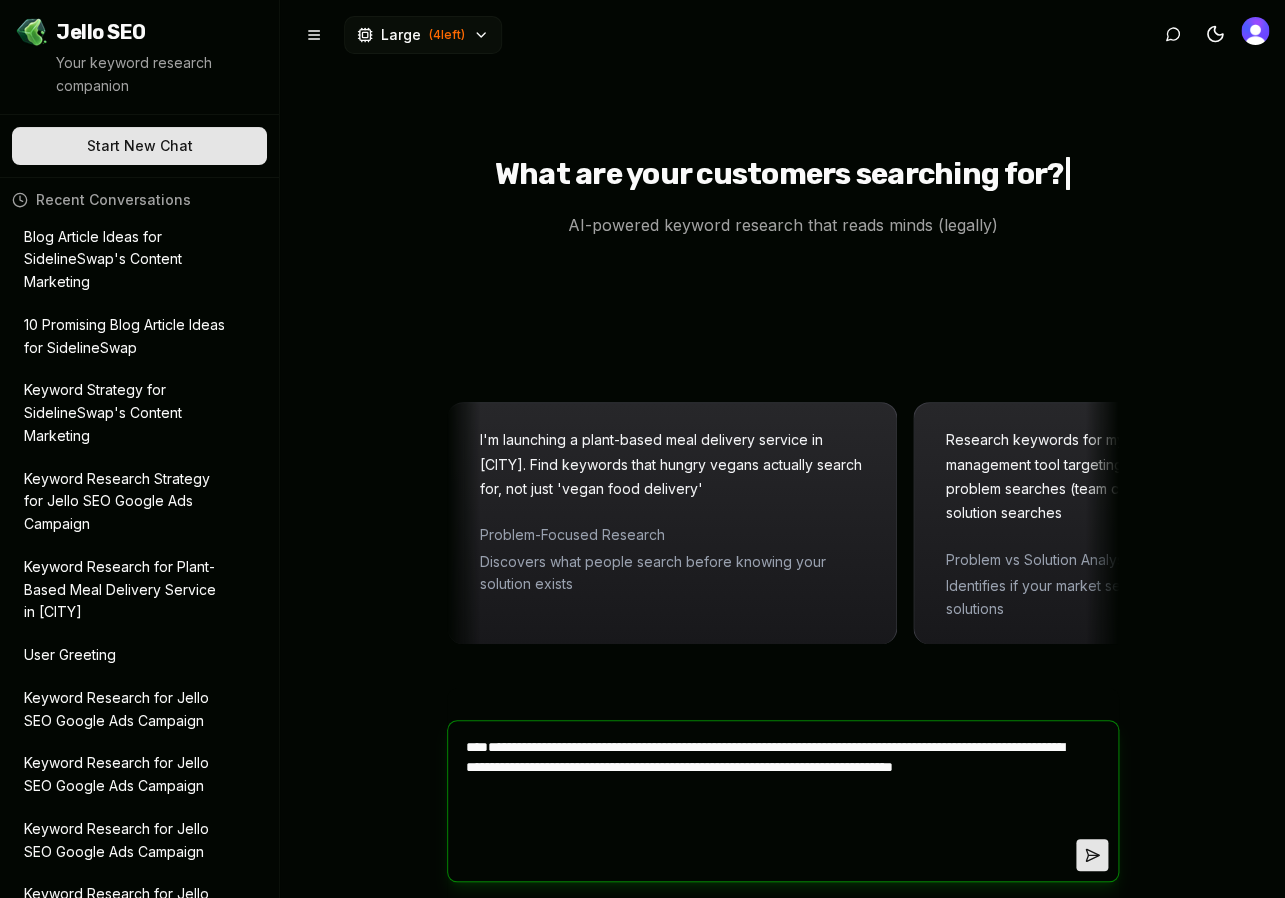 type on "**********" 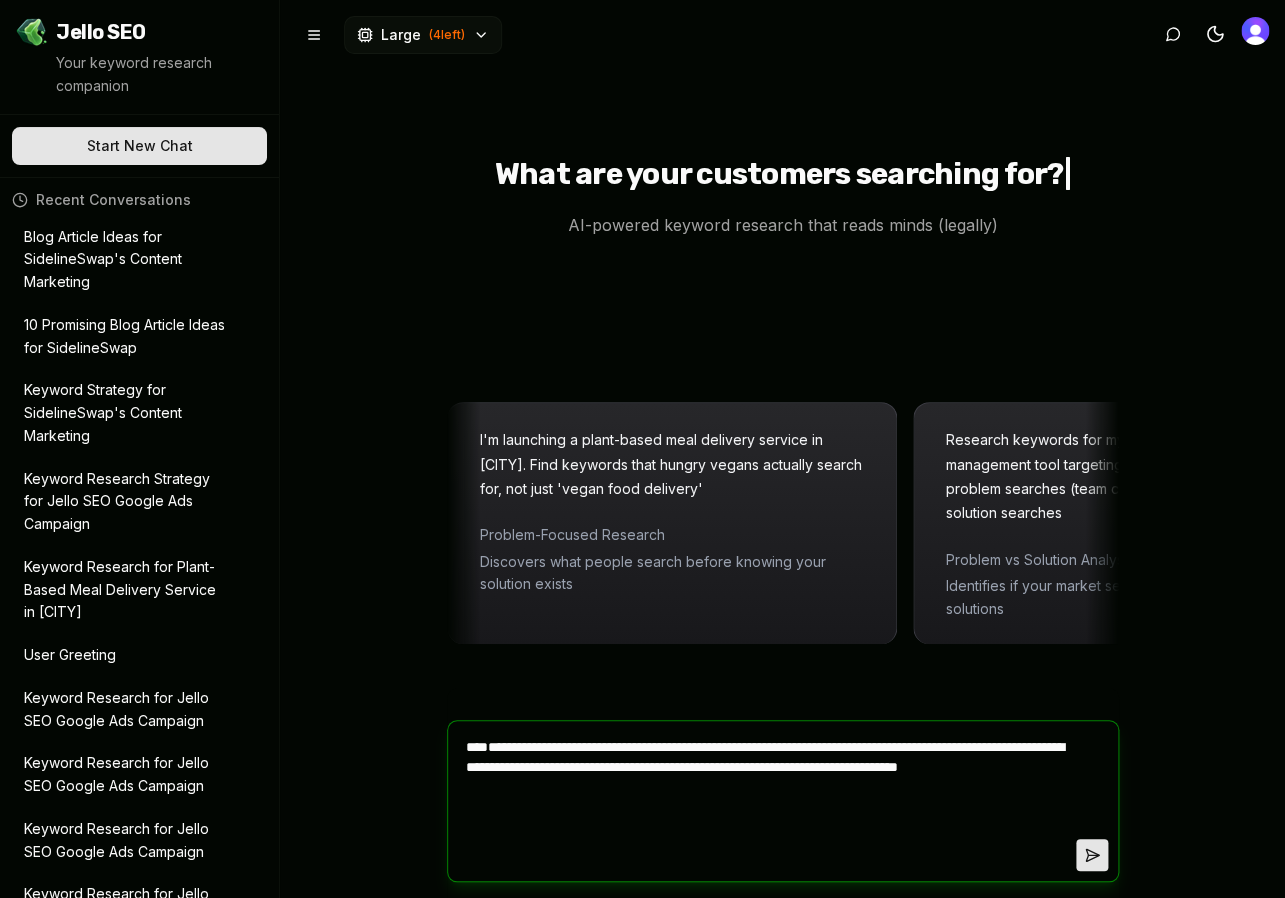 type on "**********" 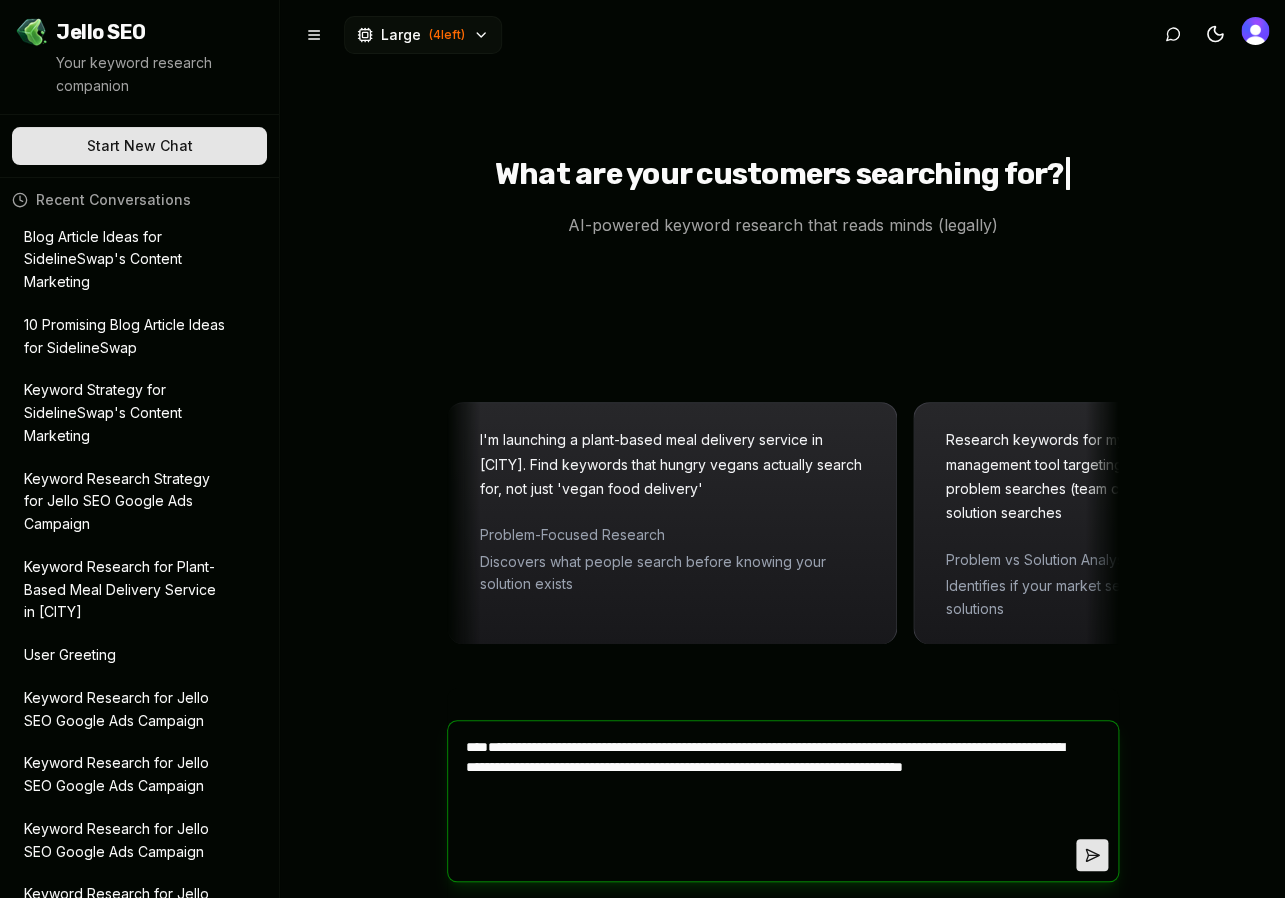 type on "**********" 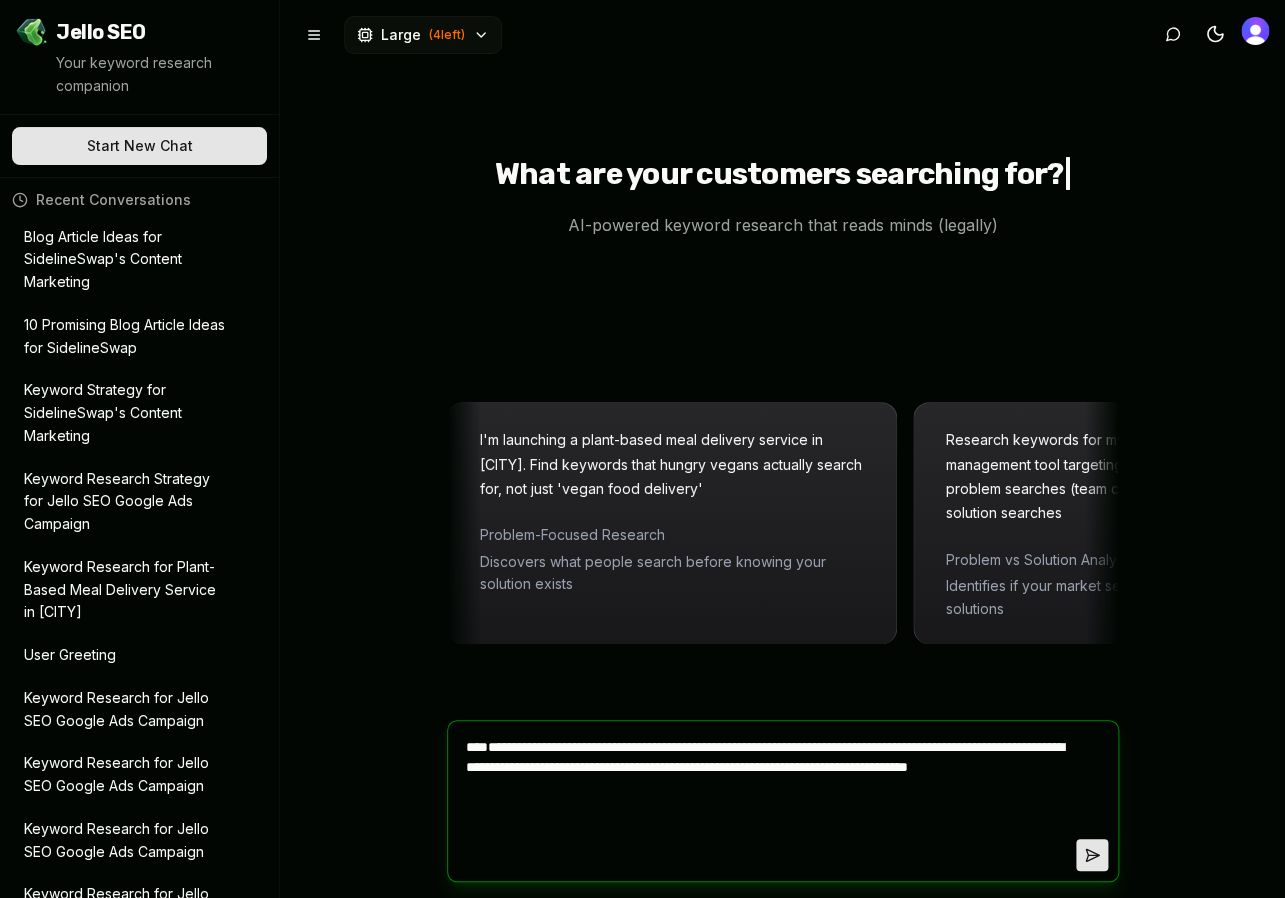 type on "**********" 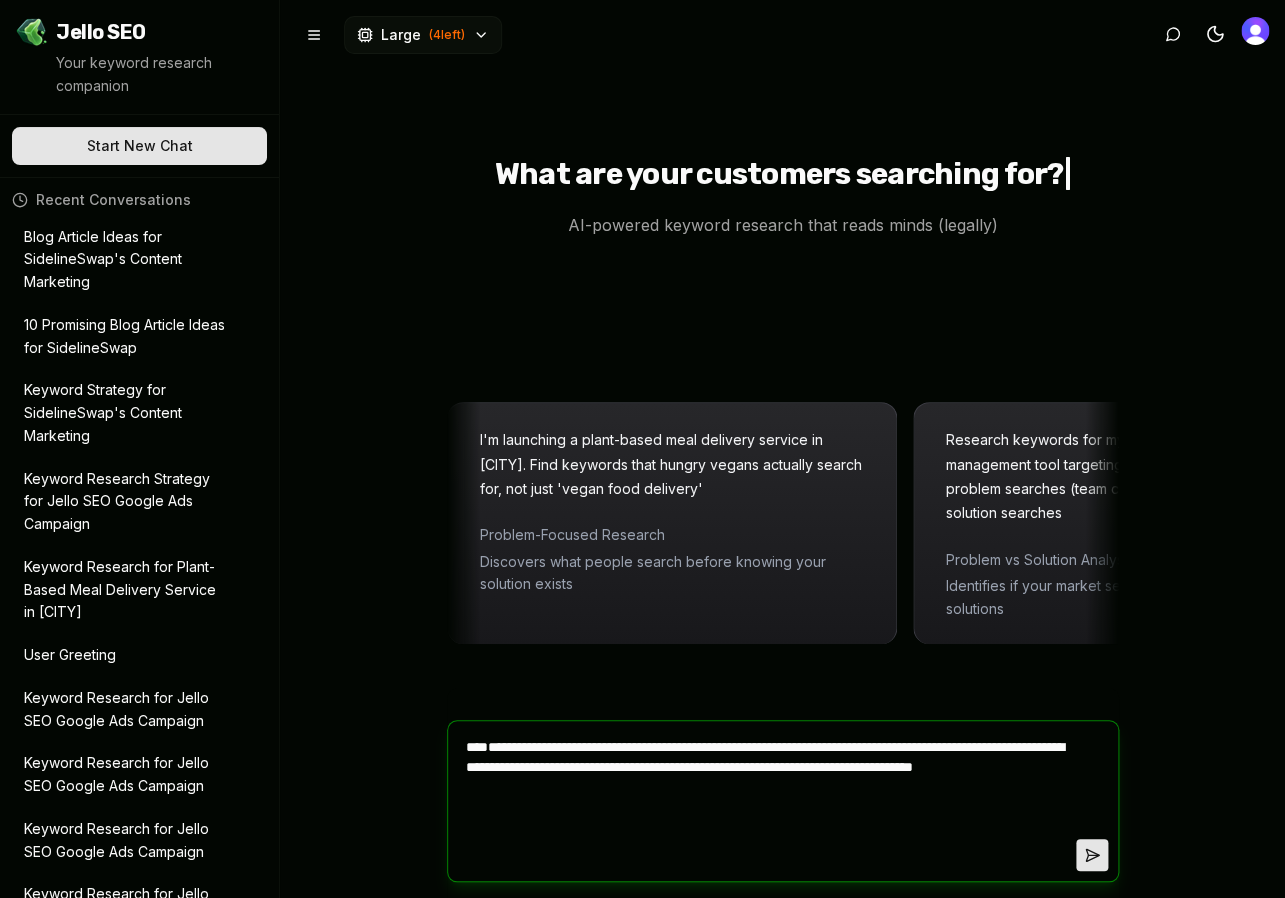 type on "**********" 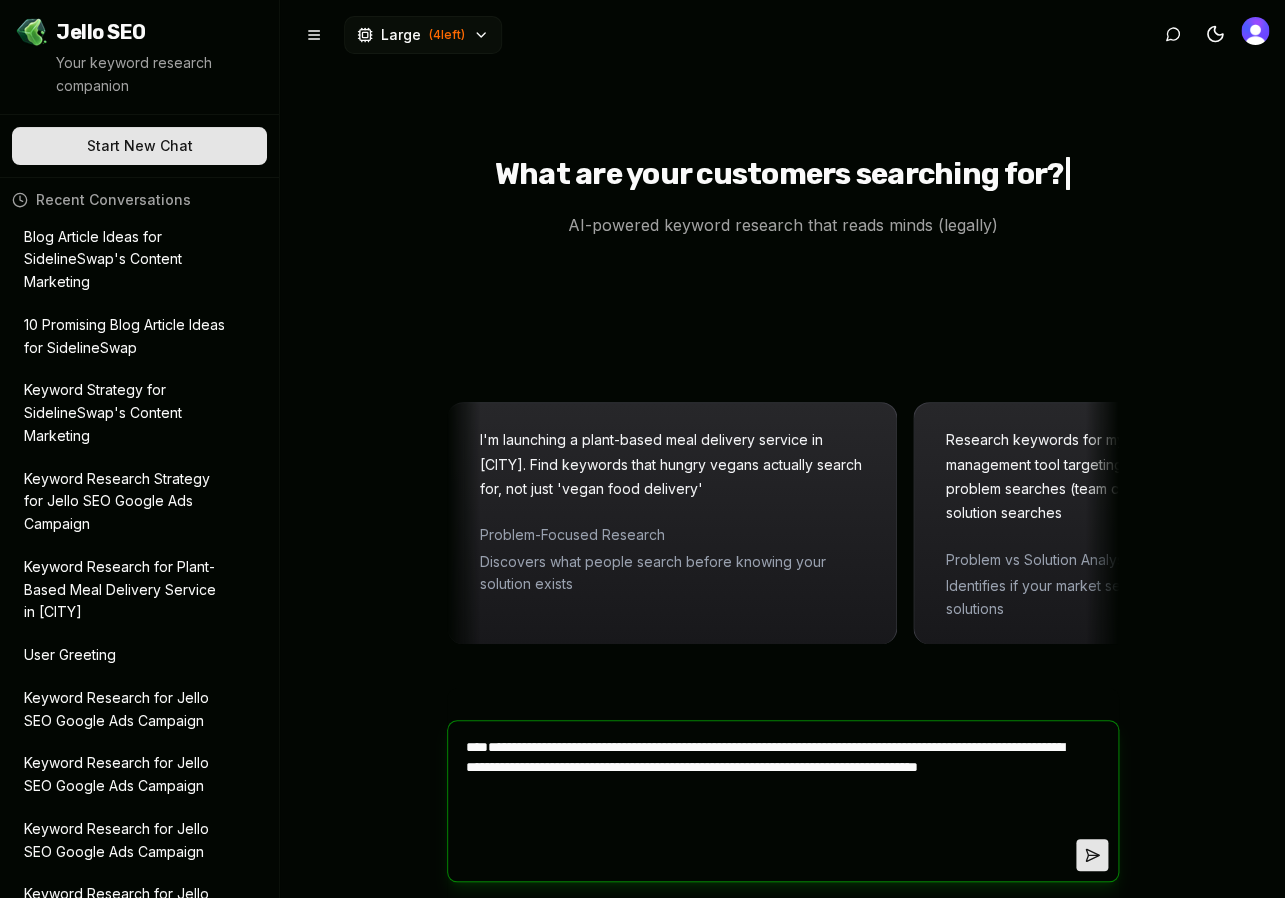 type on "**********" 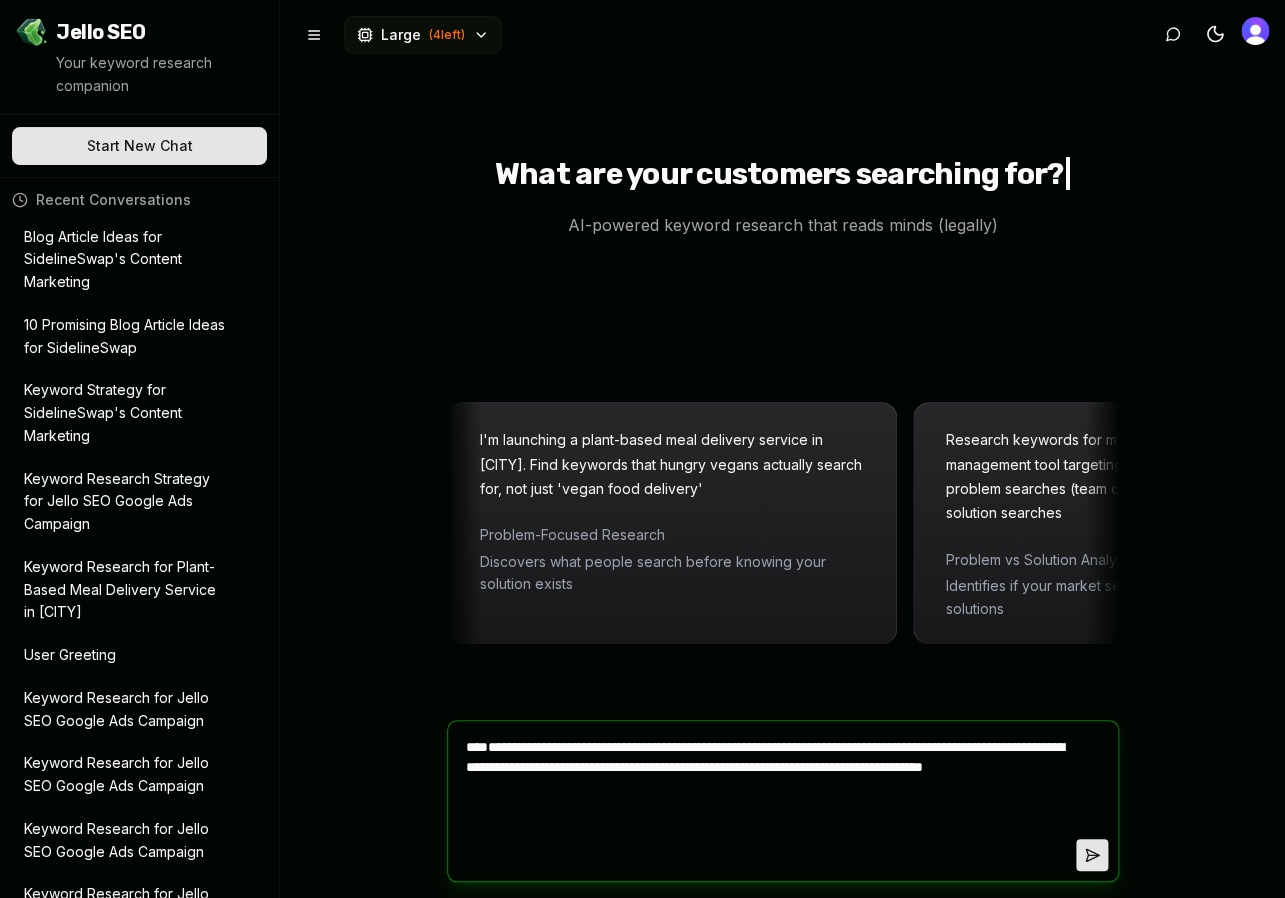 type on "**********" 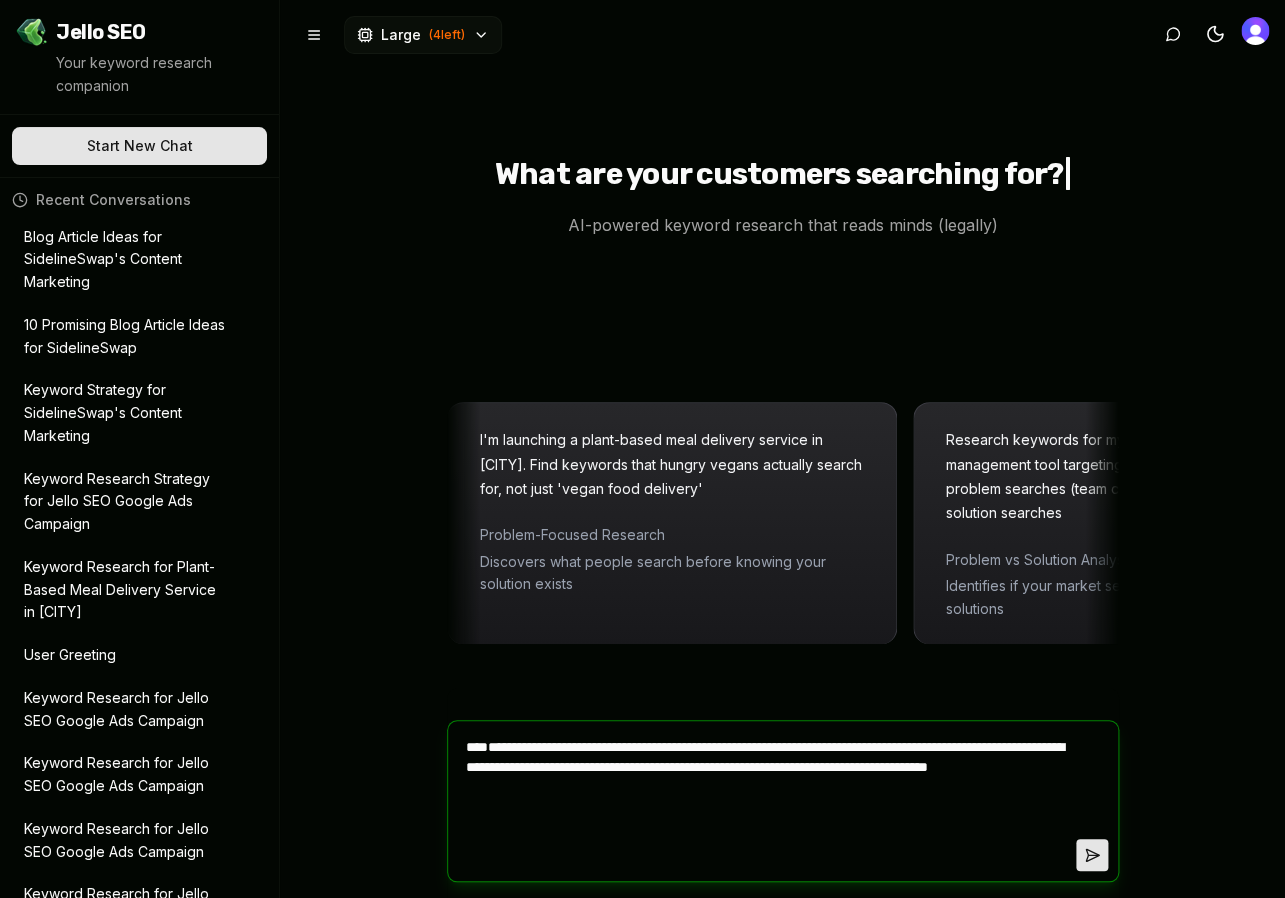 type on "**********" 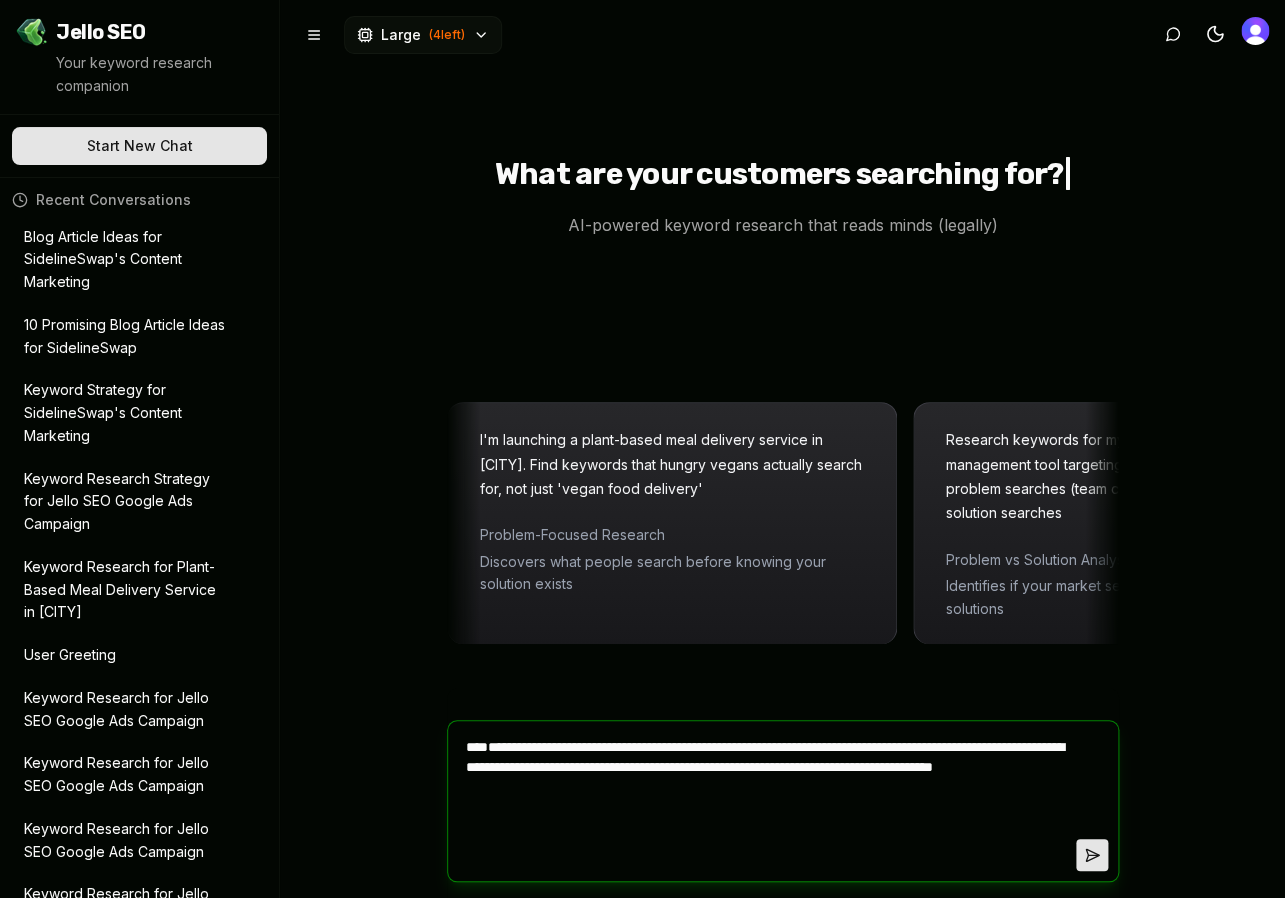 type on "**********" 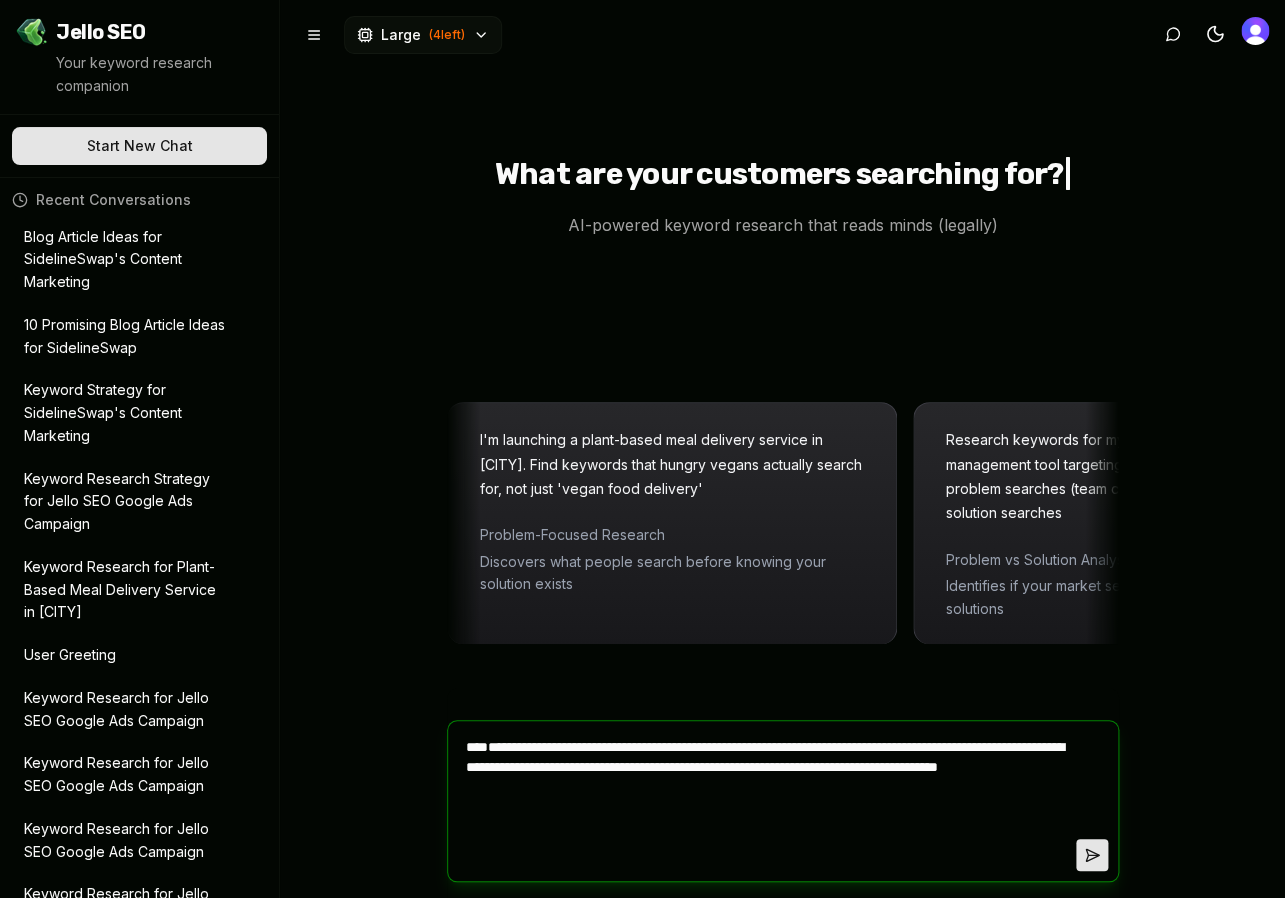 type on "**********" 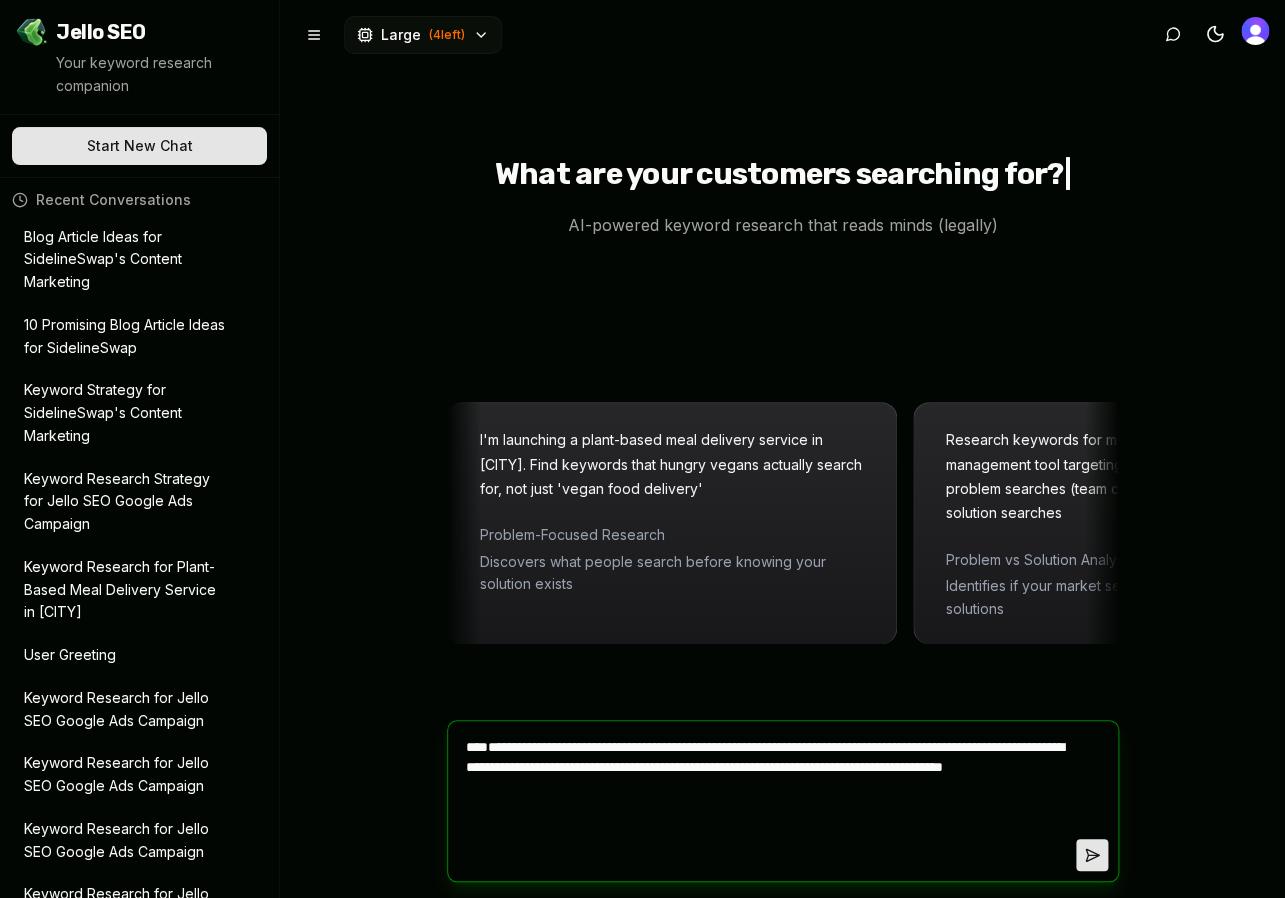 type on "**********" 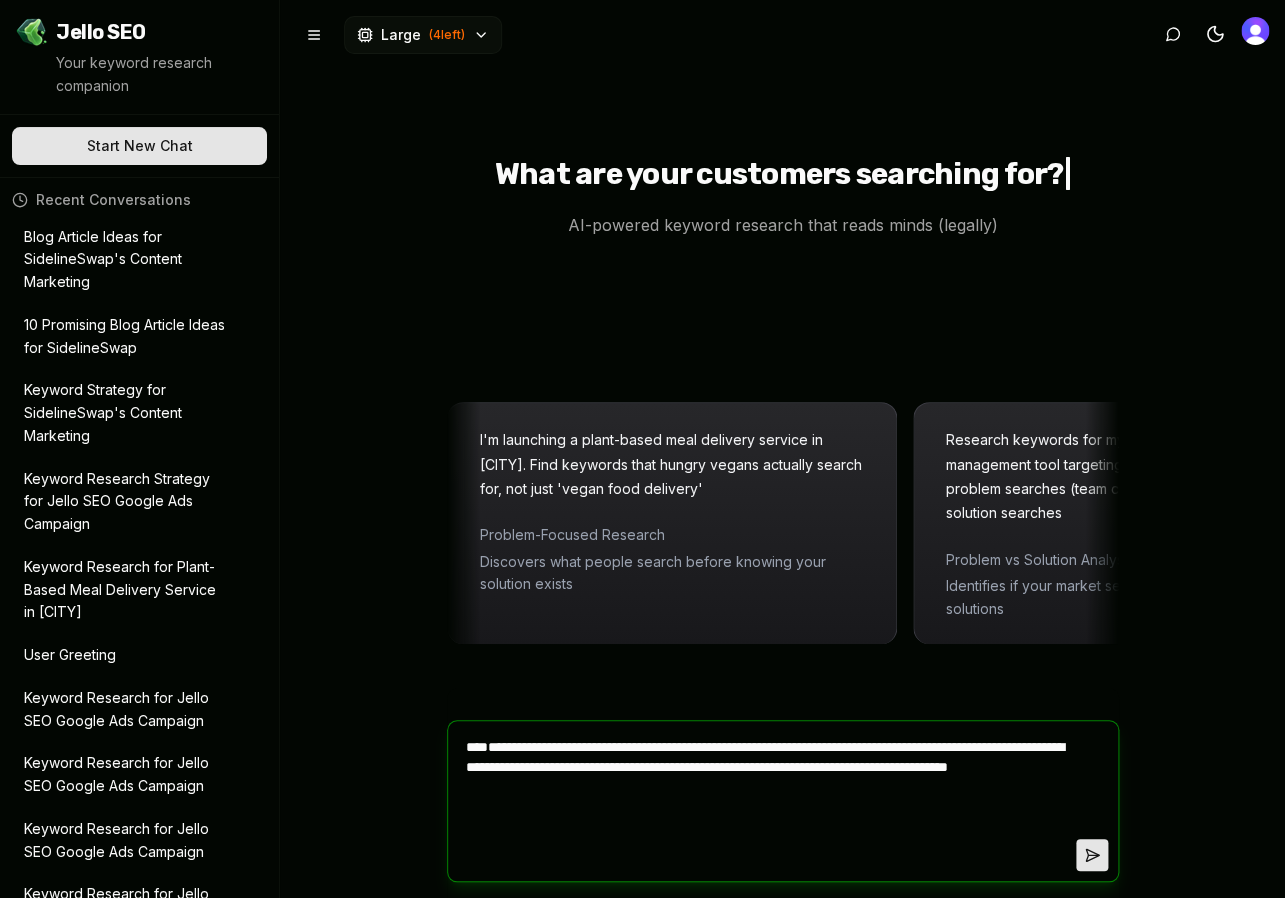 type on "**********" 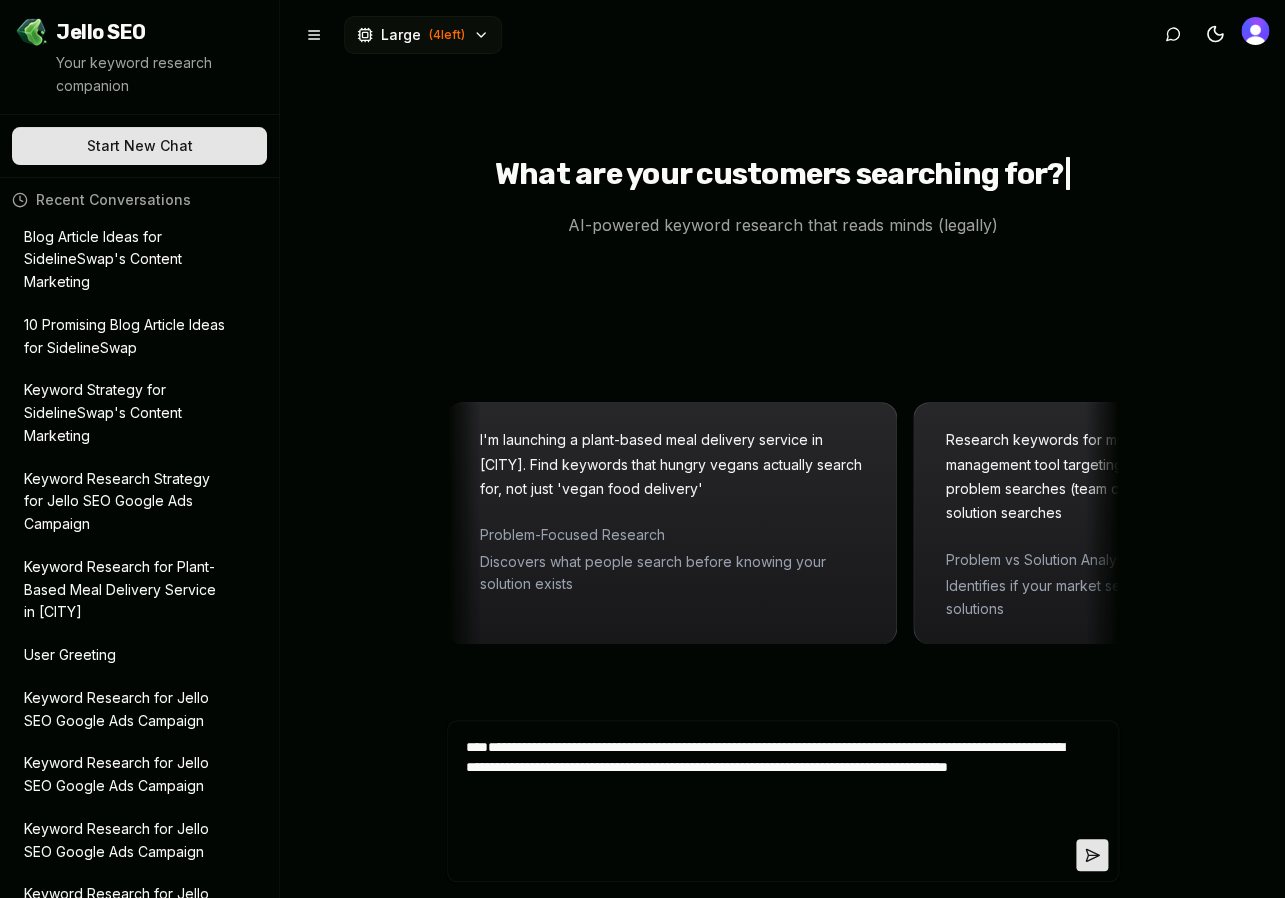 type on "*" 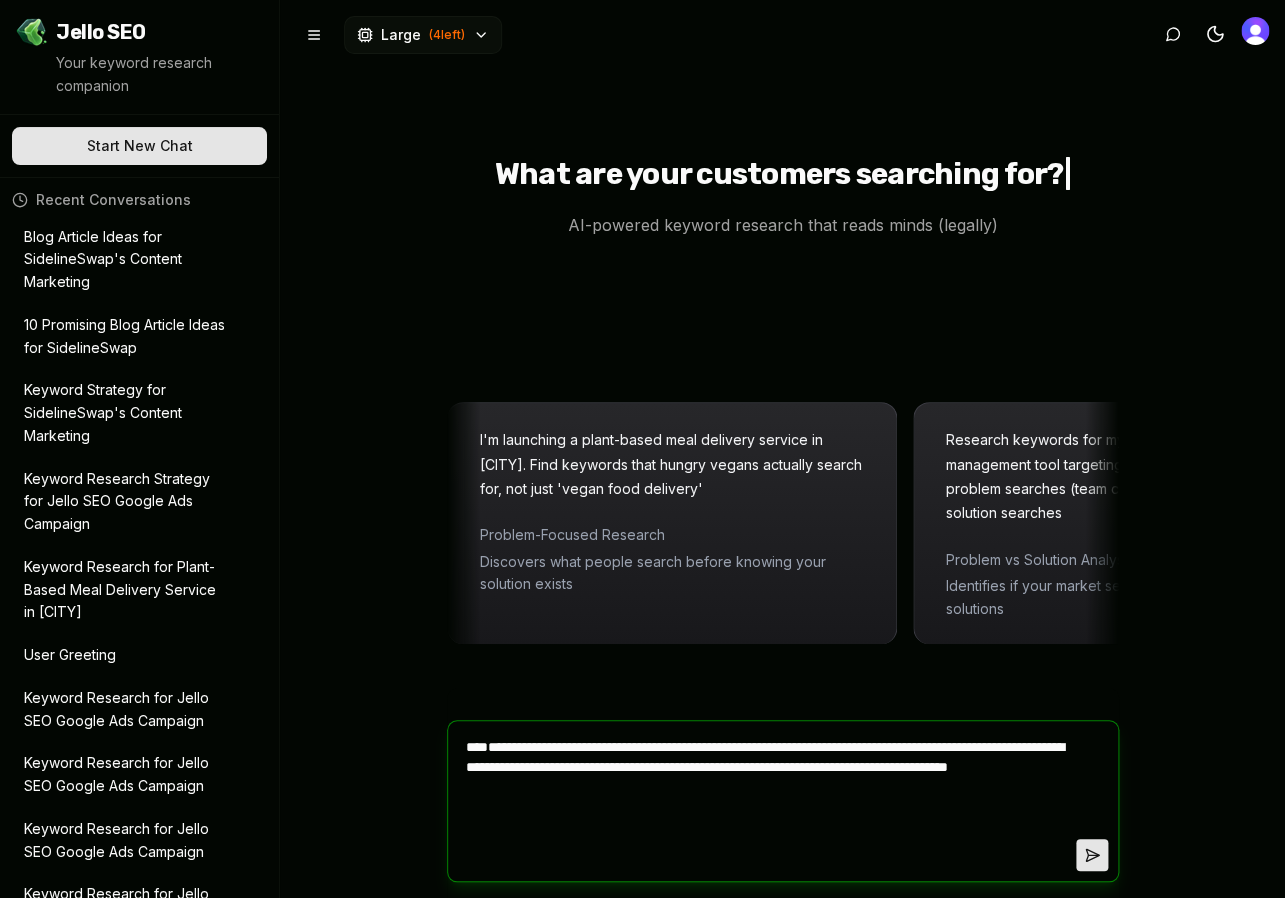 click on "**********" at bounding box center [767, 801] 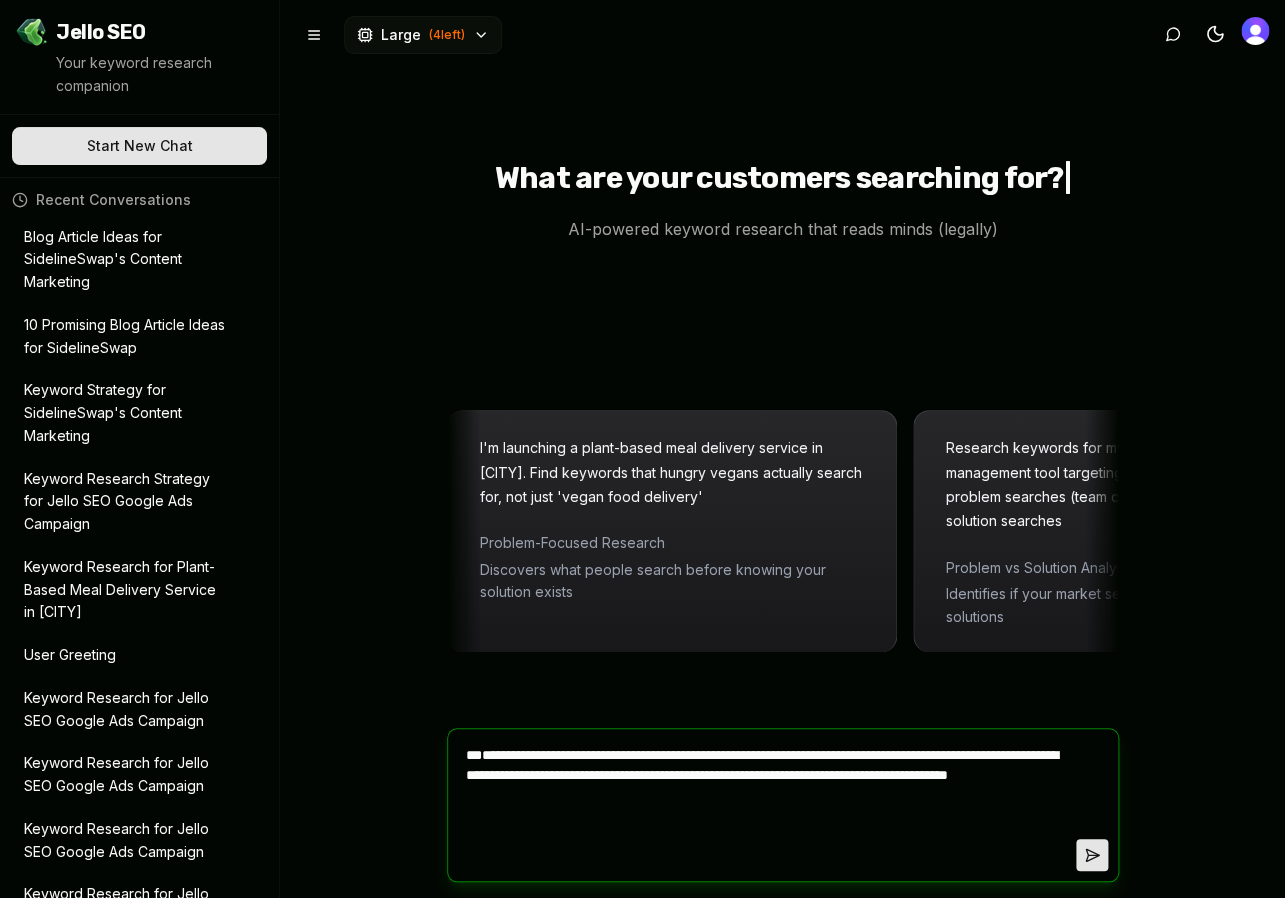 paste on "**********" 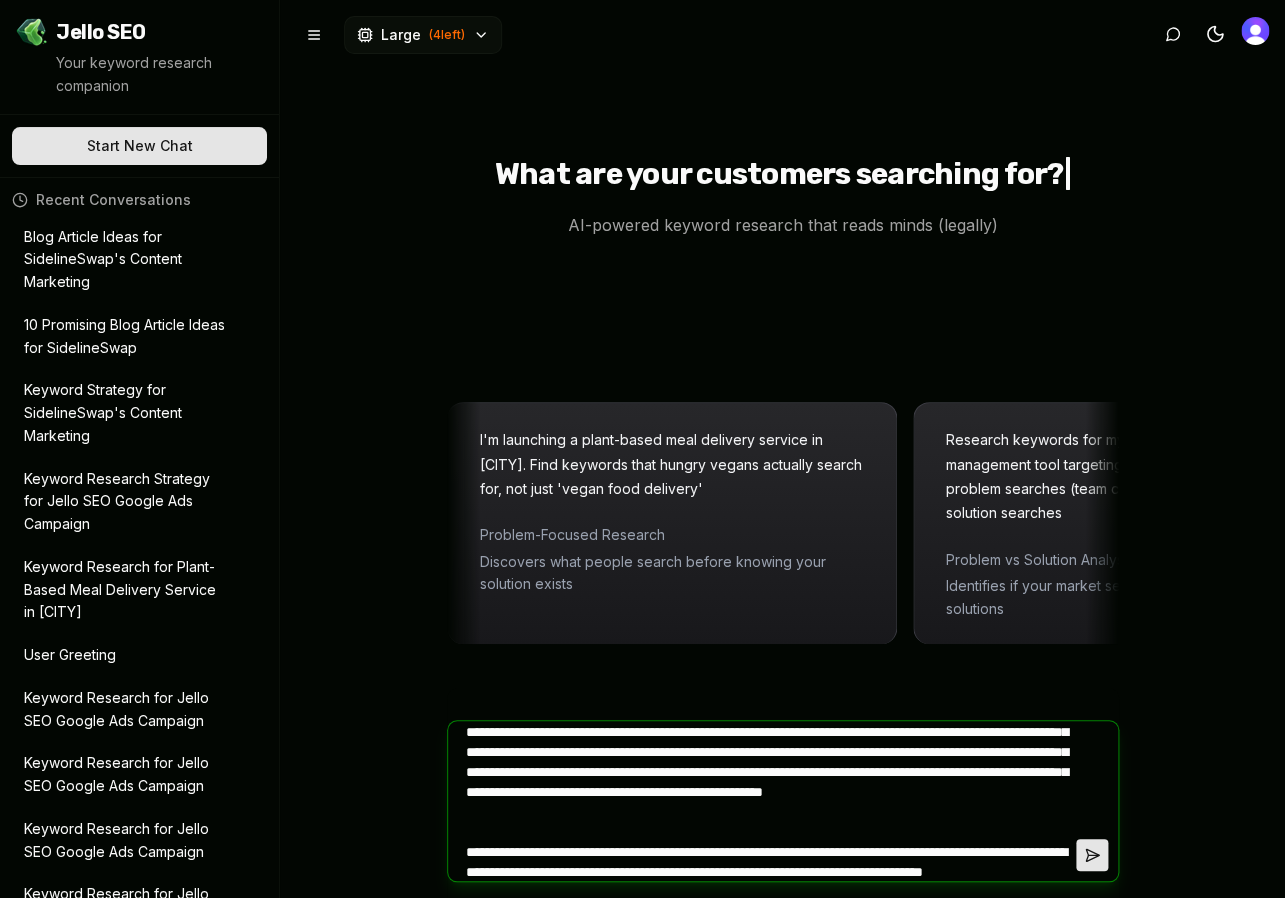 scroll, scrollTop: 252, scrollLeft: 0, axis: vertical 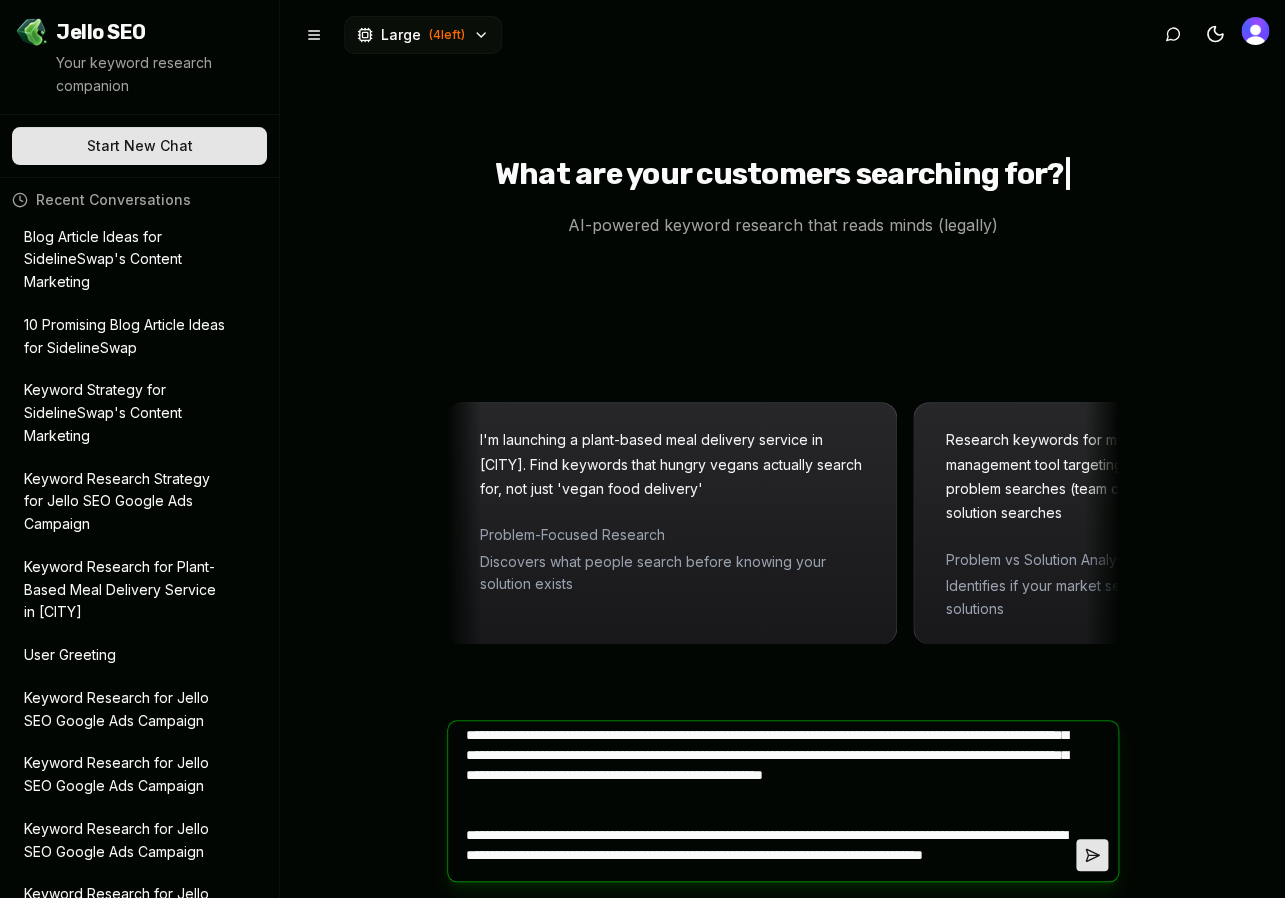 click at bounding box center [767, 801] 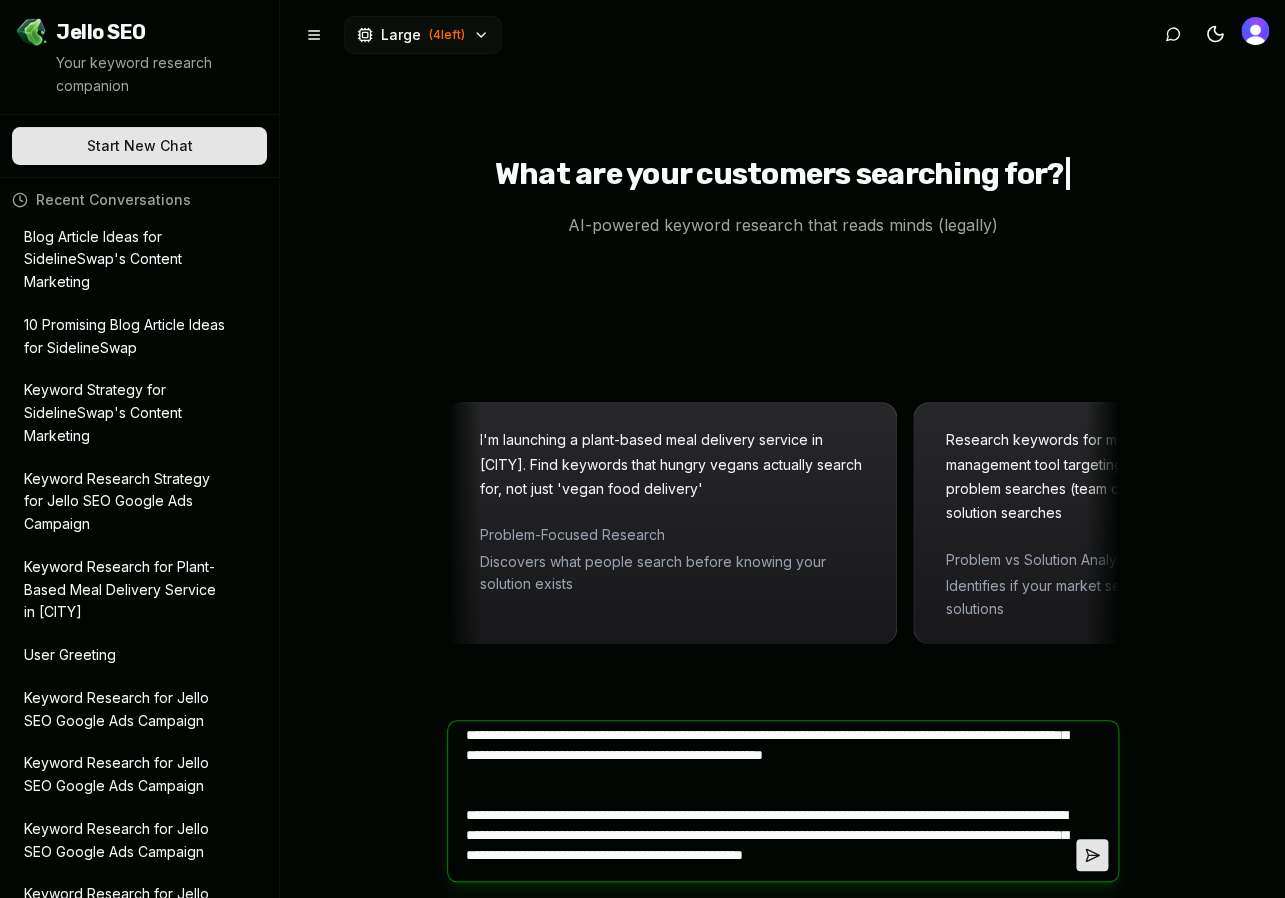 scroll, scrollTop: 255, scrollLeft: 0, axis: vertical 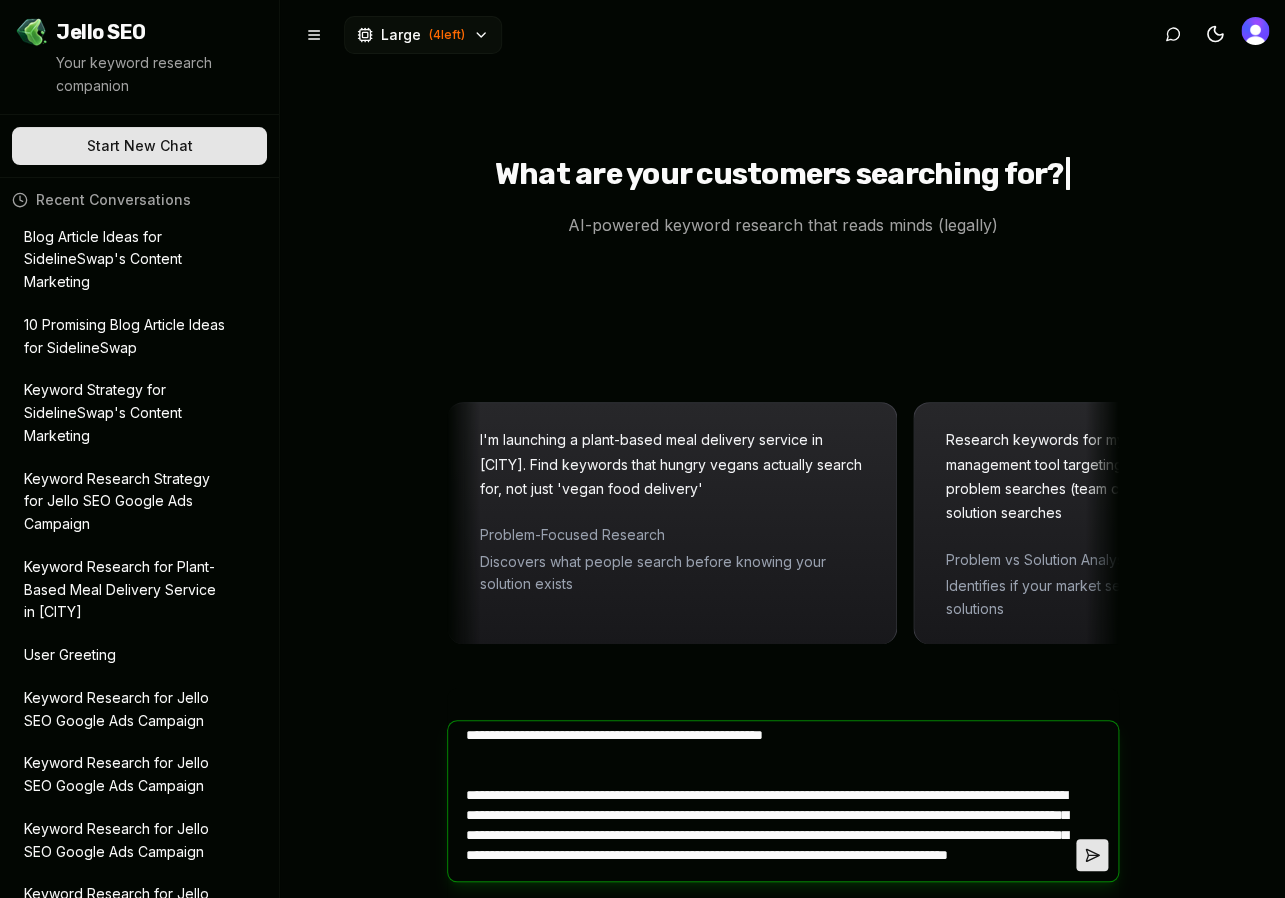 paste on "**********" 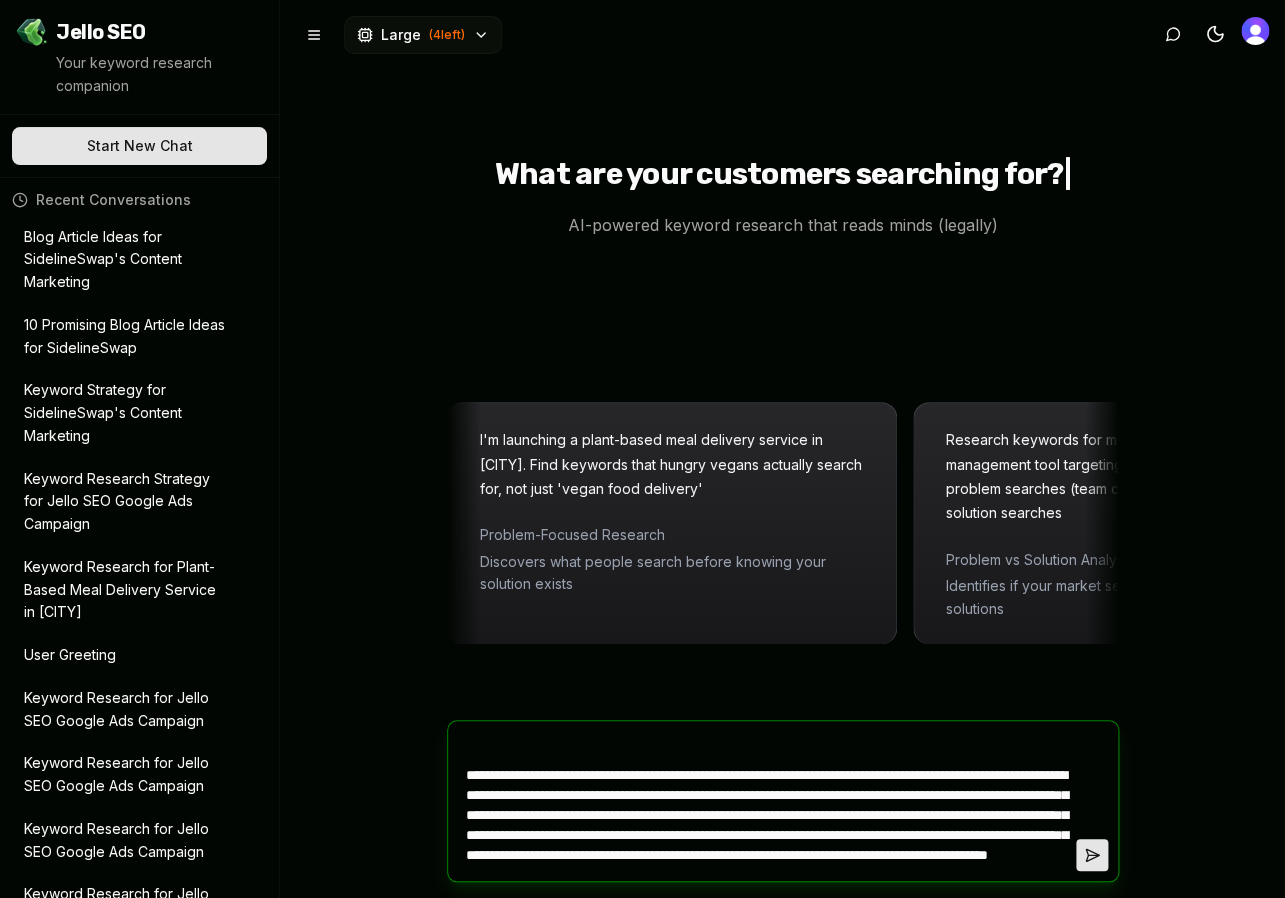 scroll, scrollTop: 315, scrollLeft: 0, axis: vertical 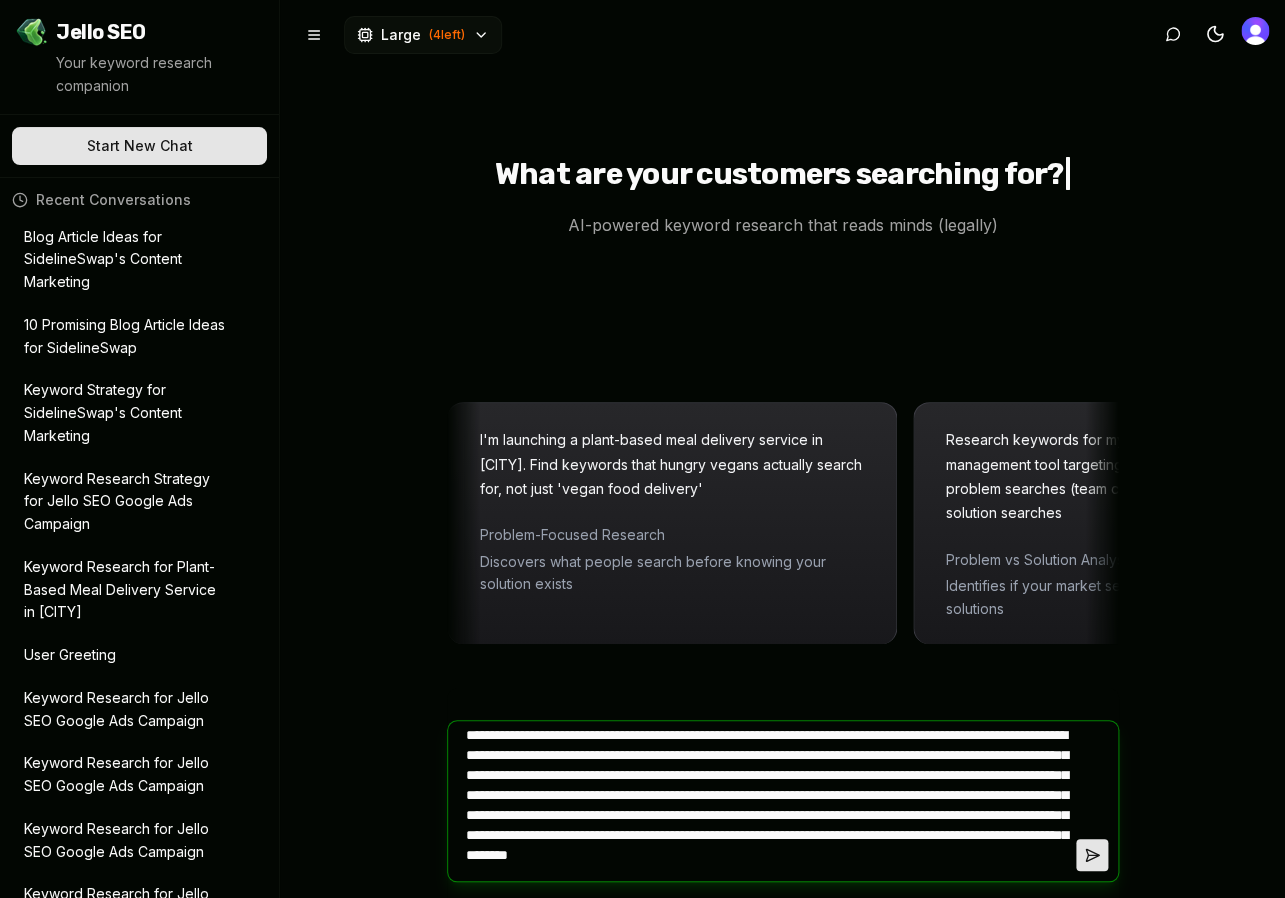 type 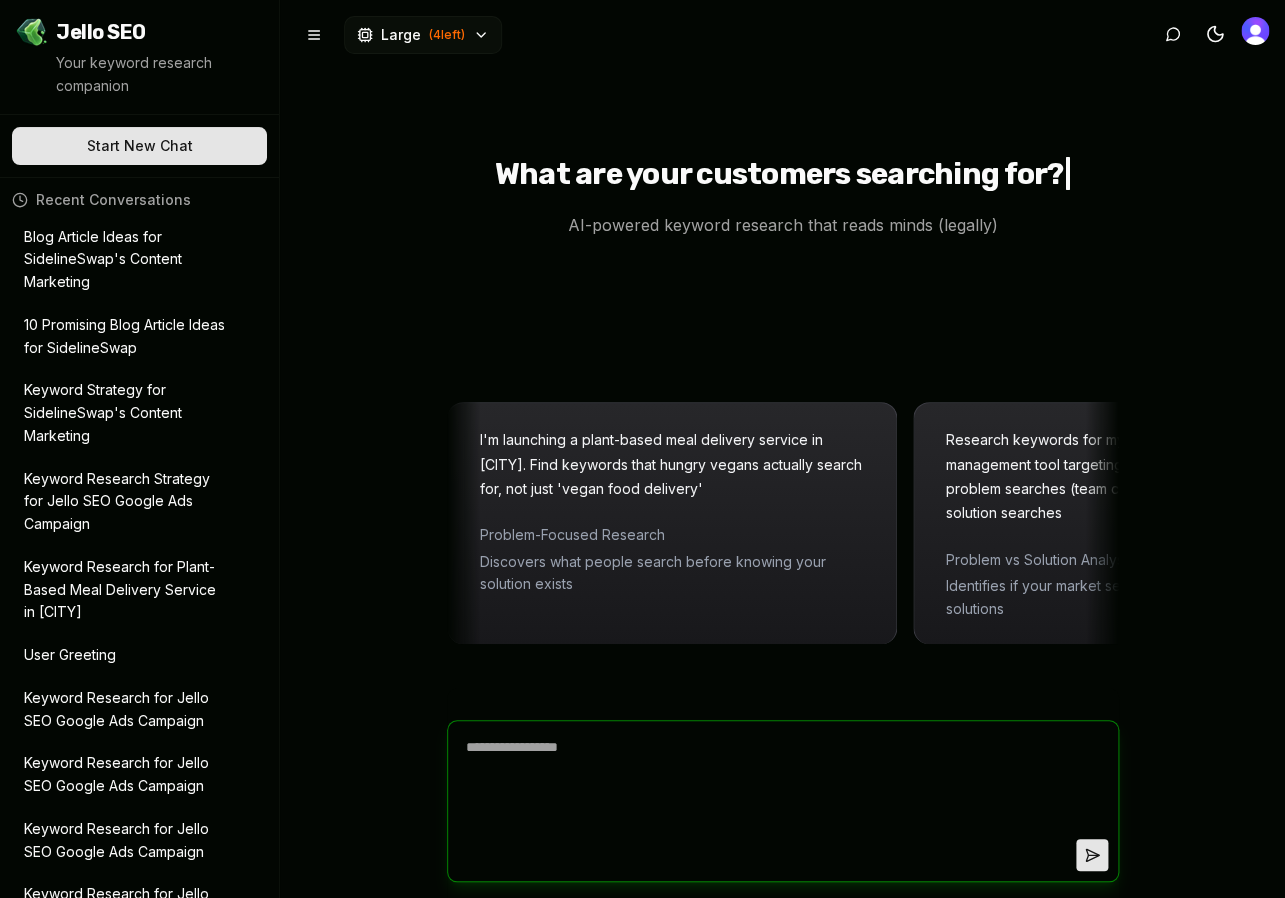 scroll, scrollTop: 0, scrollLeft: 0, axis: both 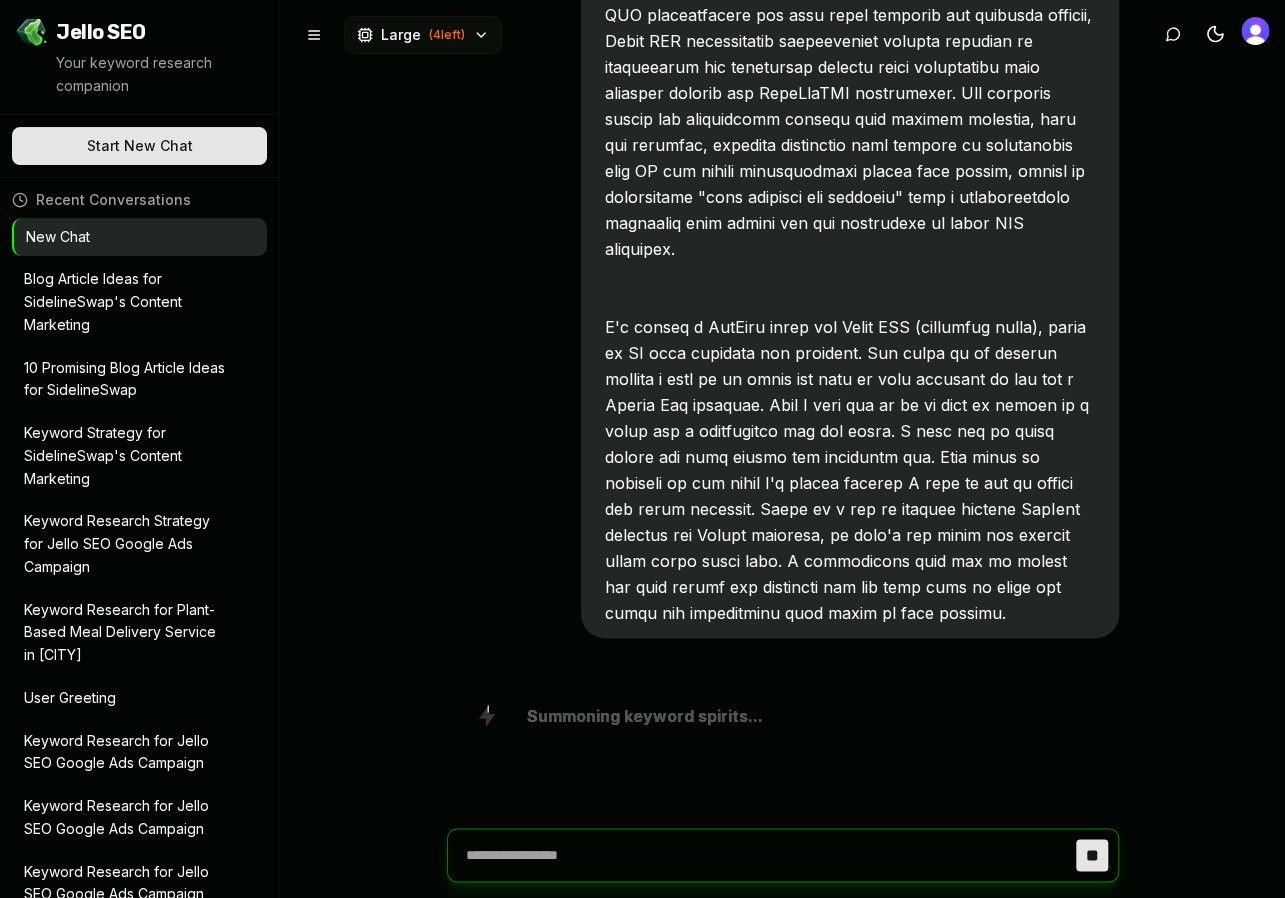 type 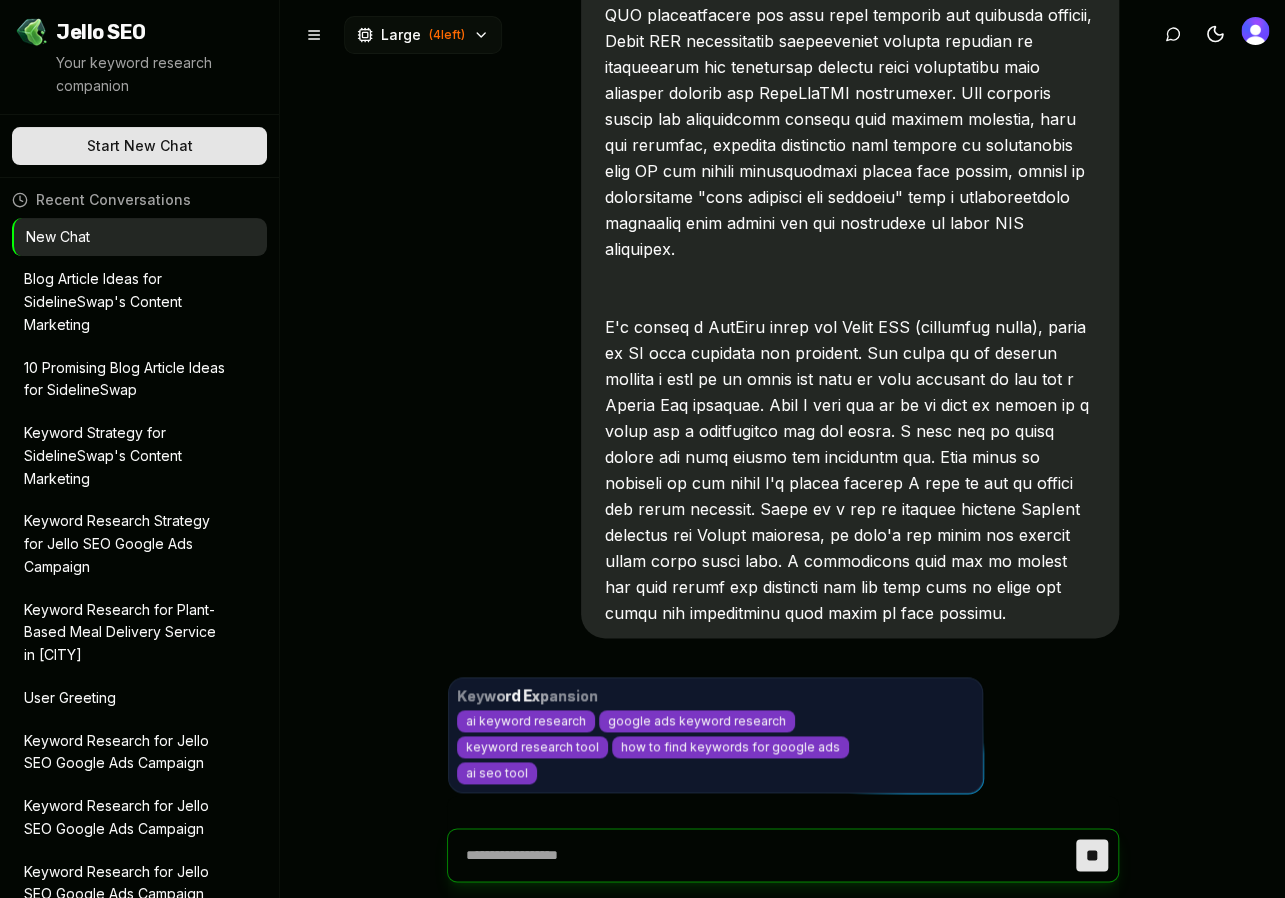 scroll, scrollTop: 460, scrollLeft: 0, axis: vertical 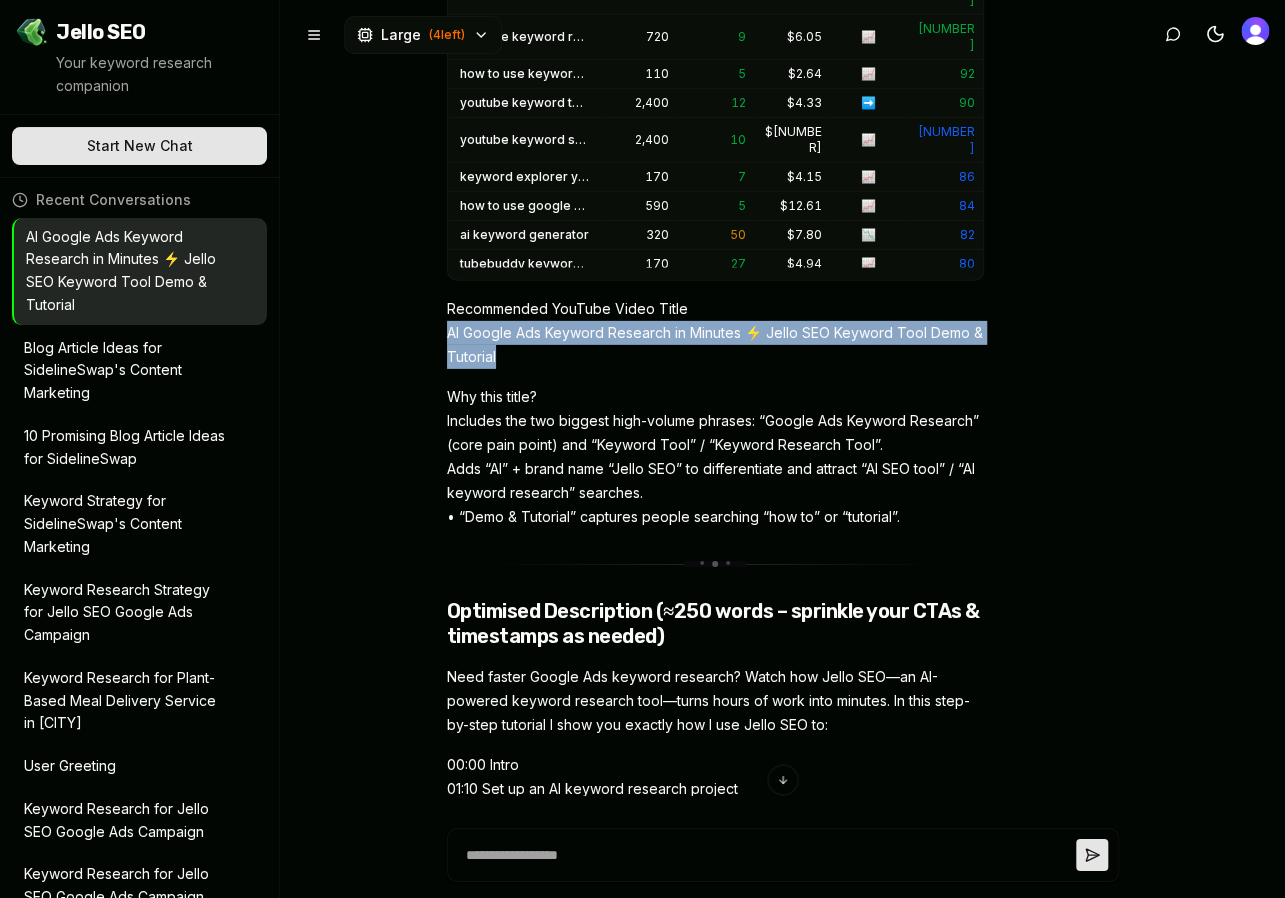 drag, startPoint x: 521, startPoint y: 337, endPoint x: 448, endPoint y: 306, distance: 79.30952 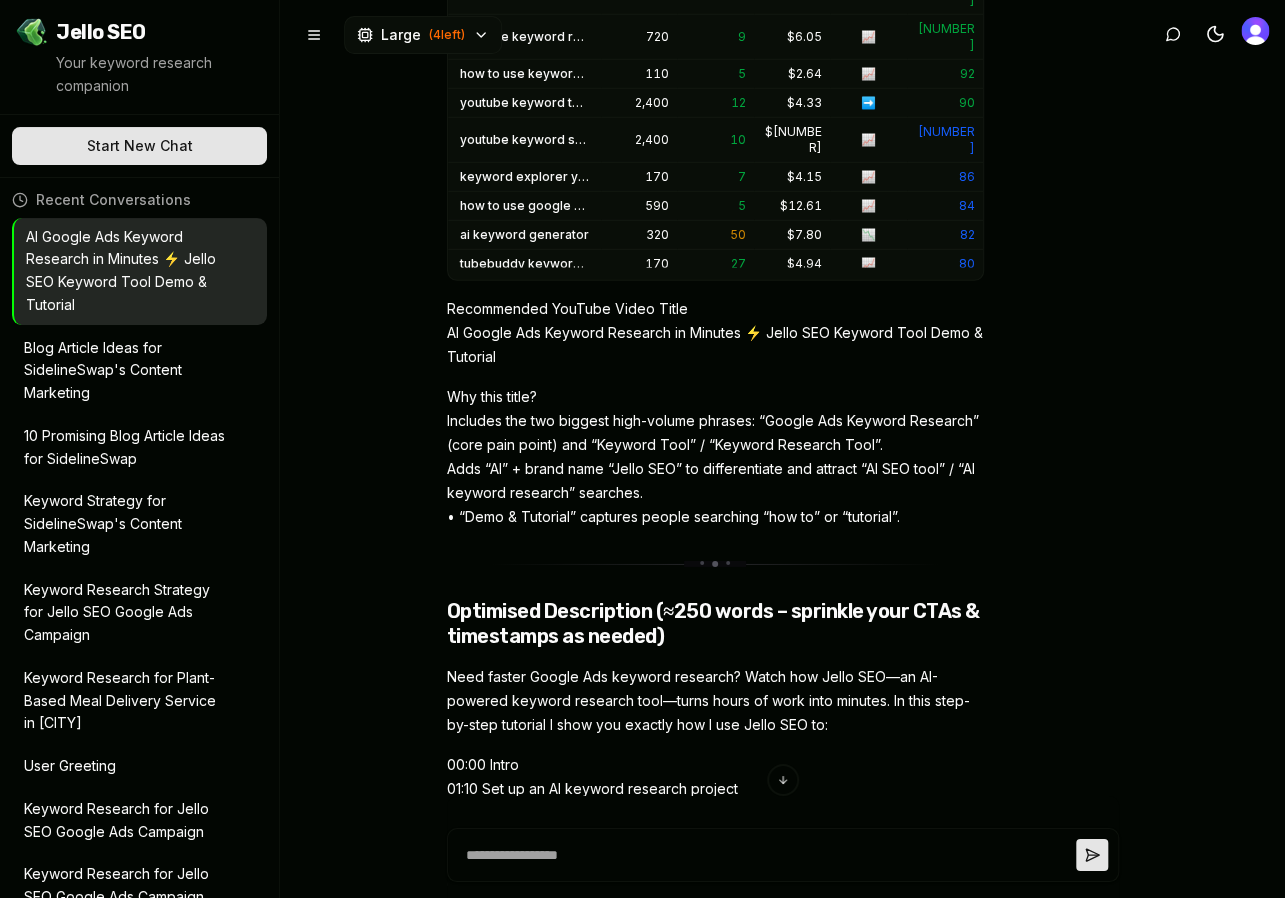 click on "Keyword Expansion ai keyword research, google ads keyword research, keyword research tool +3 more 100  results ✓ 📍 United States  Volume Avg Volume 3,474 Avg Difficulty 17 /100 Avg Relevance 72 % Total 100 Keyword Volume Diff CPC Trend Rel% ai keyword research 140 8 $ 17.33 📈 100 google ads keyword research 210 11 $ 10.28 📈 98 keyword research tool 12,100 8 $ 13.77 📈 96 how to find keywords for google ads 30 36 $ 26.40 📈 94 ai seo tool 2,900 15 $ 27.84 📈 92 google keyword planner 60,500 4 $ 8.37 📈 90 keyword planner 14,800 30 $ 10.70 ➡️ 88 keyword tool 6,600 22 $ 9.73 ➡️ 86 keyword research 33,100 1 $ 13.36 📈 84 google ads keyword planner 2,900 18 $ 12.32 📉 82 google keyword tool 2,900 17 $ 11.03 ➡️ 80 ubersuggest 27,100 35 $ 17.45 ➡️ 78 free keyword research tool 9,900 25 $ 10.88 ➡️ 76 google keyword research tool 2,900 13 $ 11.34 ➡️ 74 google keyword planner free 1,000 21 $ 9.37 ➡️ 72 google keyword search 5,400 8 $ 9.31 ➡️ 70 semrush pricing 27 $" at bounding box center (782, 449) 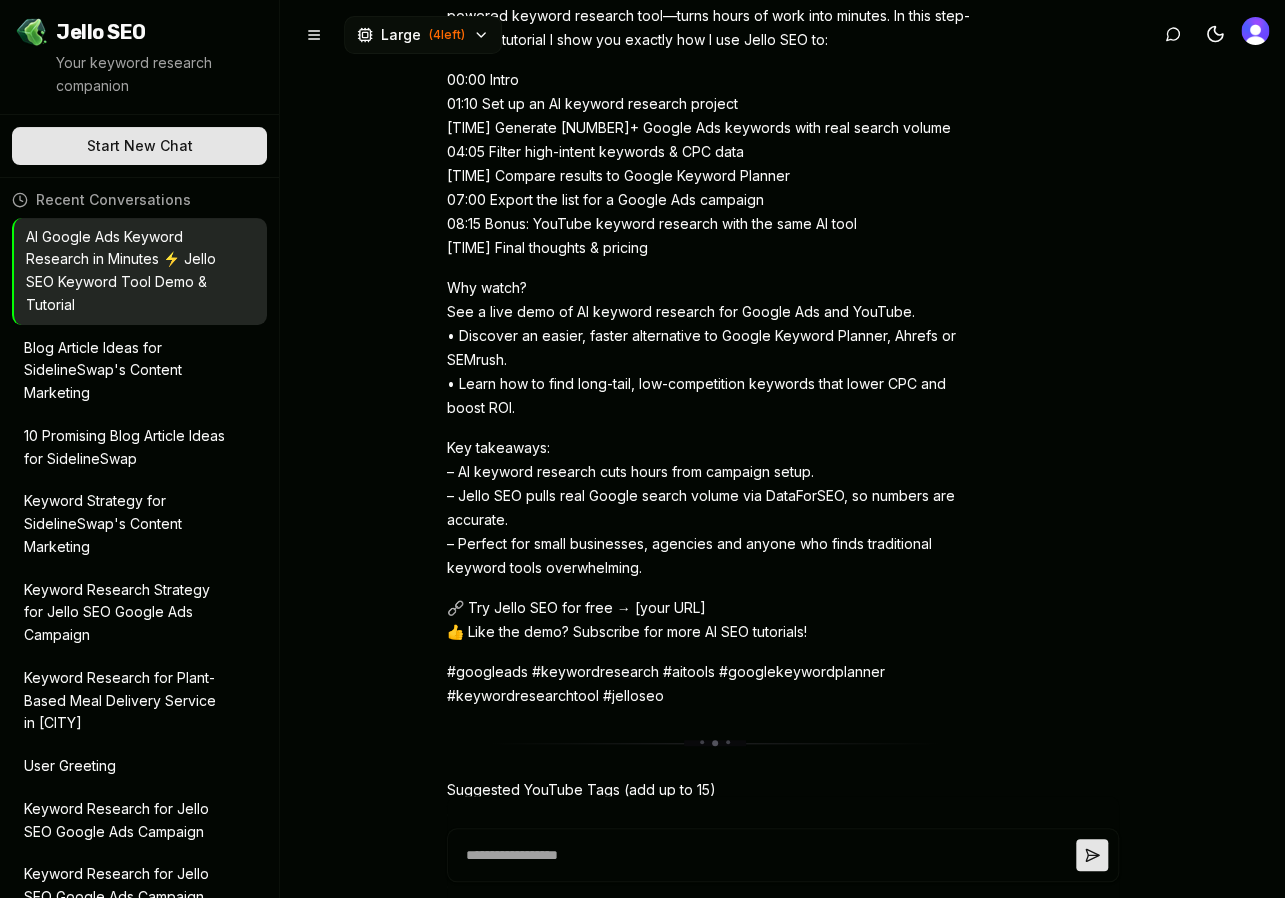 scroll, scrollTop: 2738, scrollLeft: 0, axis: vertical 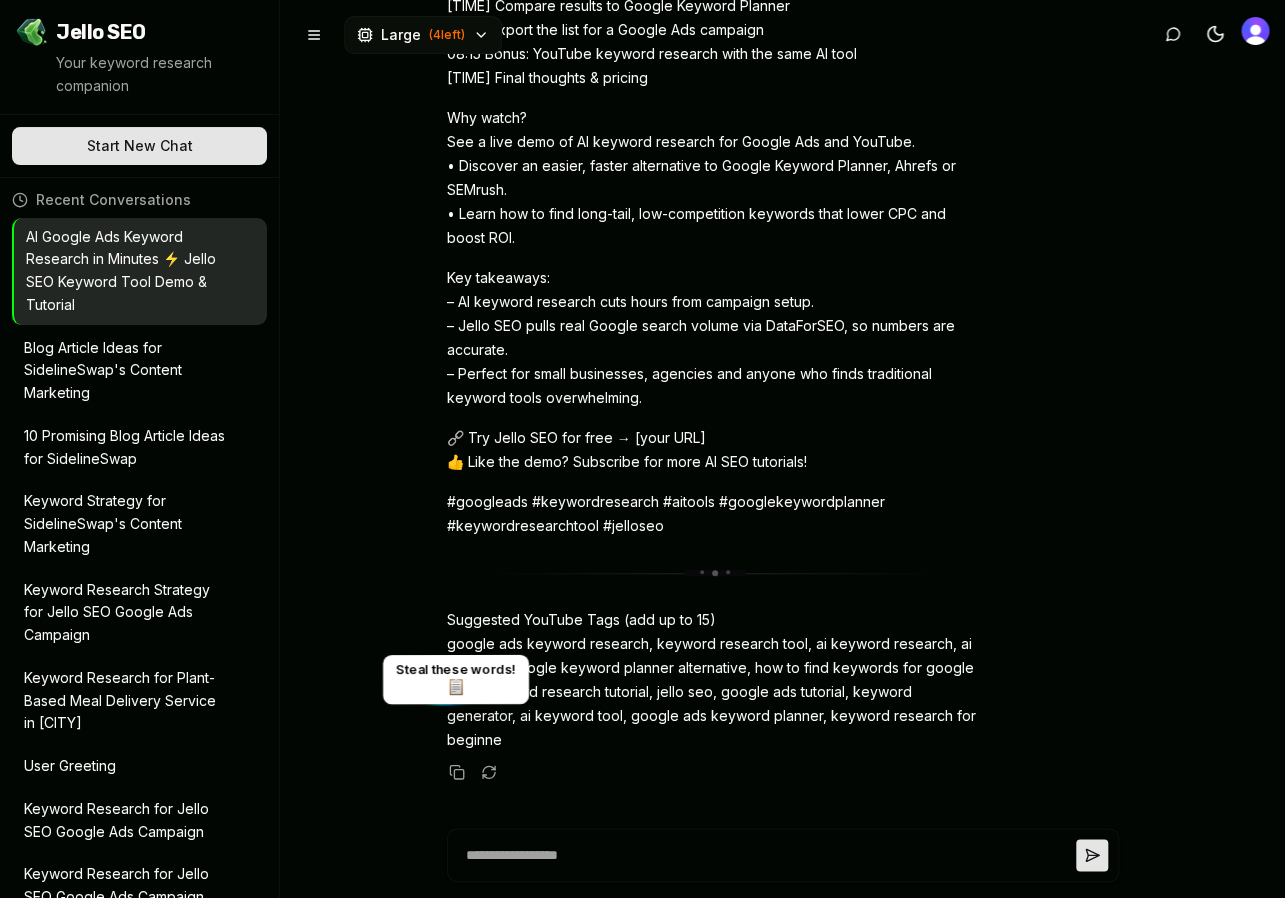 click 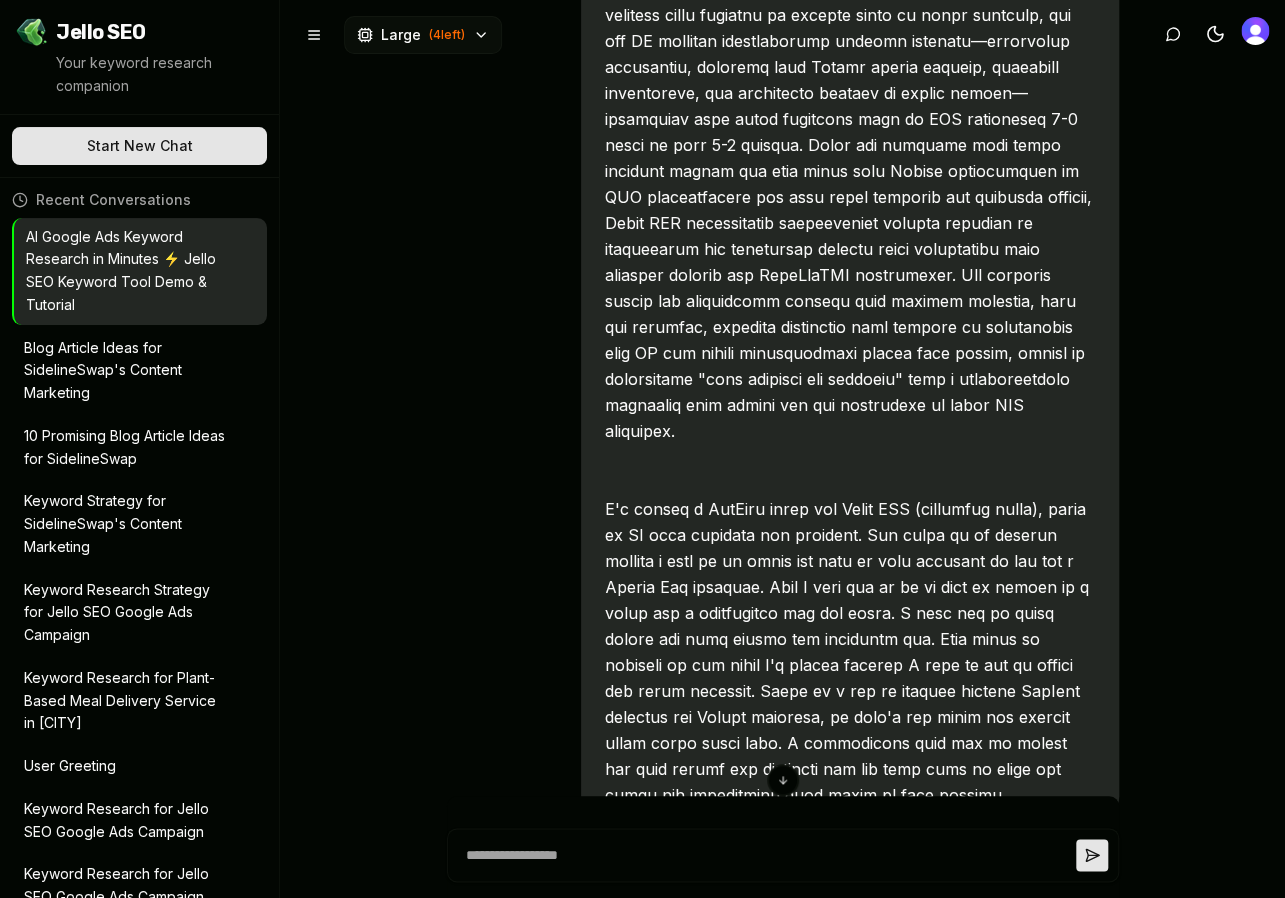 scroll, scrollTop: 0, scrollLeft: 0, axis: both 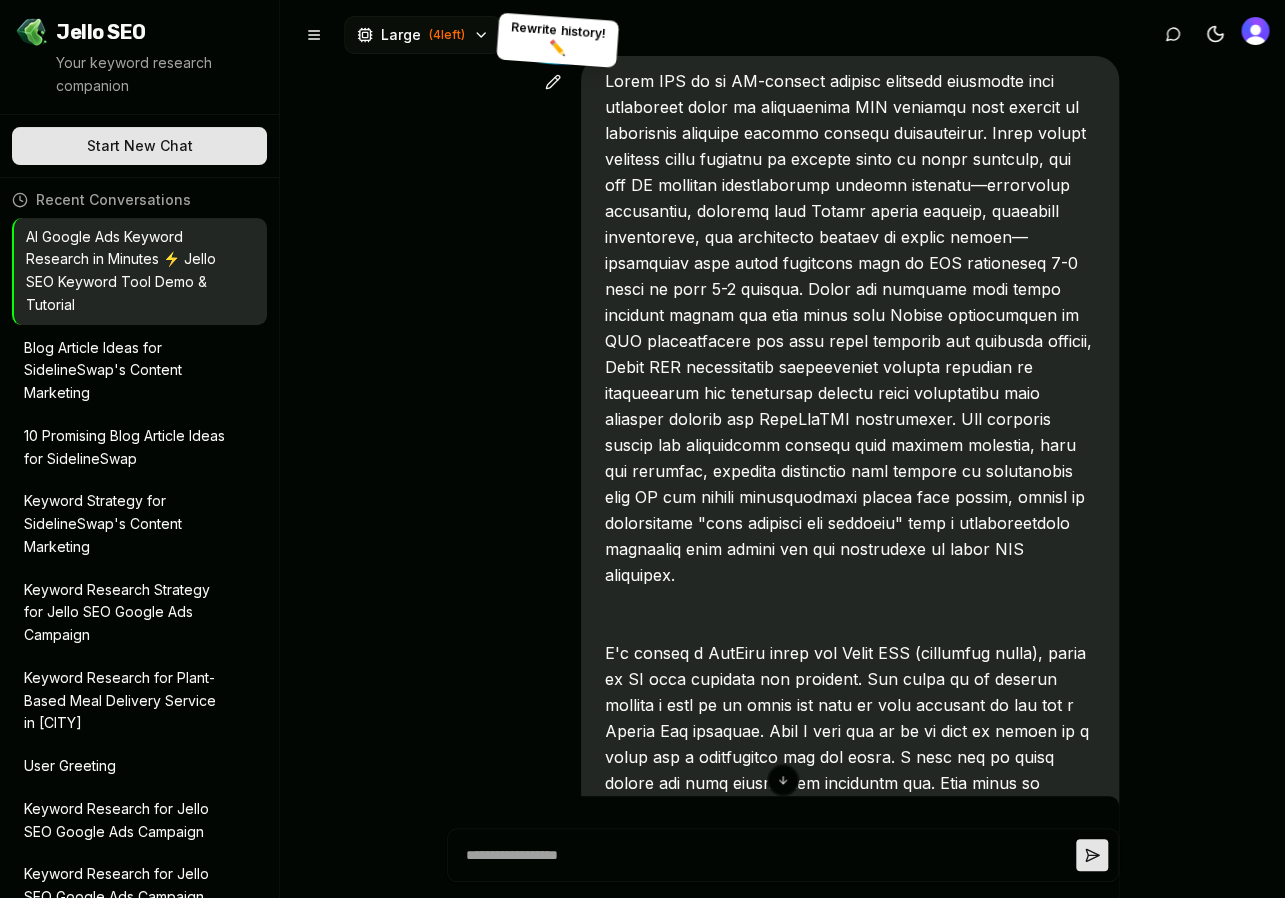 click at bounding box center (553, 82) 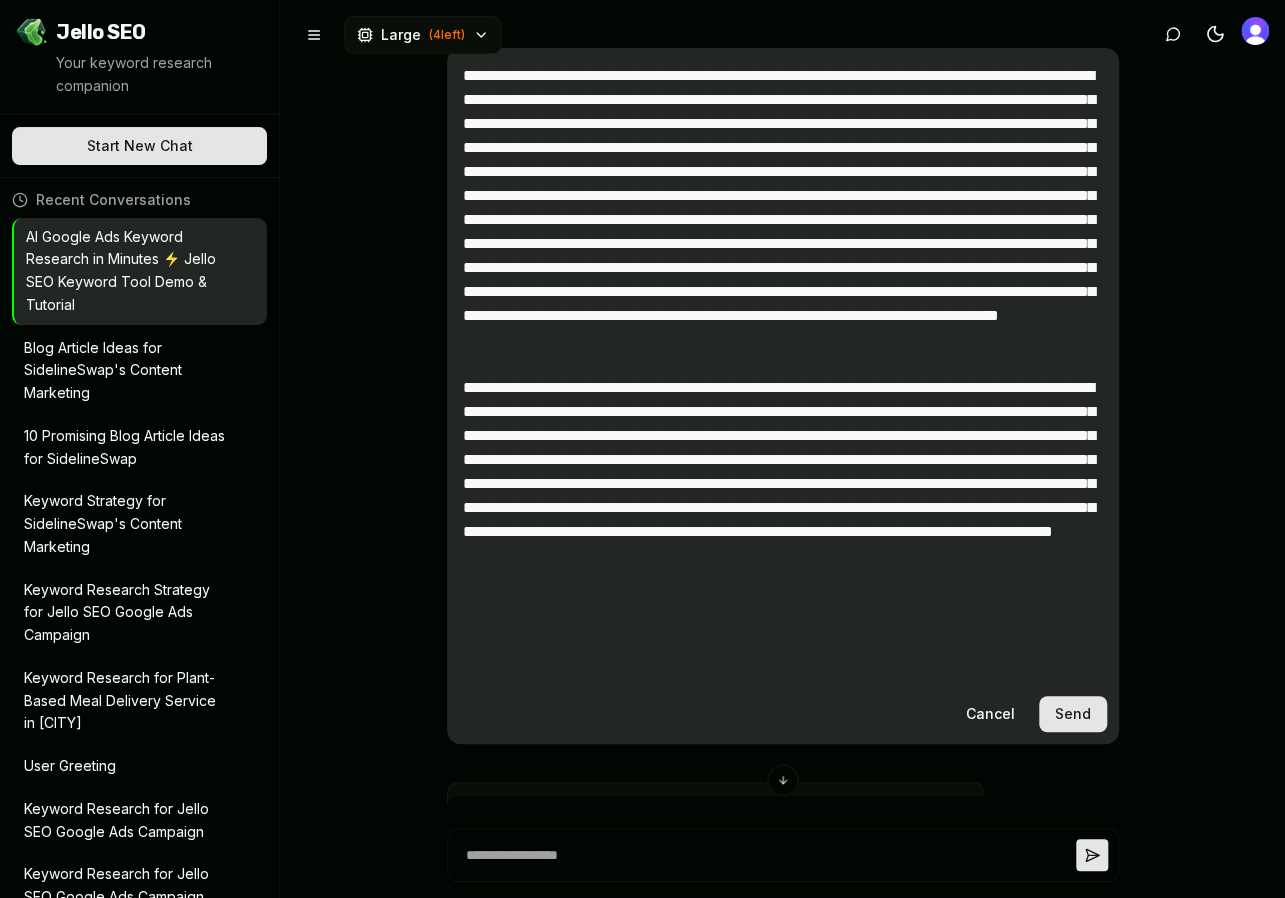 click at bounding box center [783, 368] 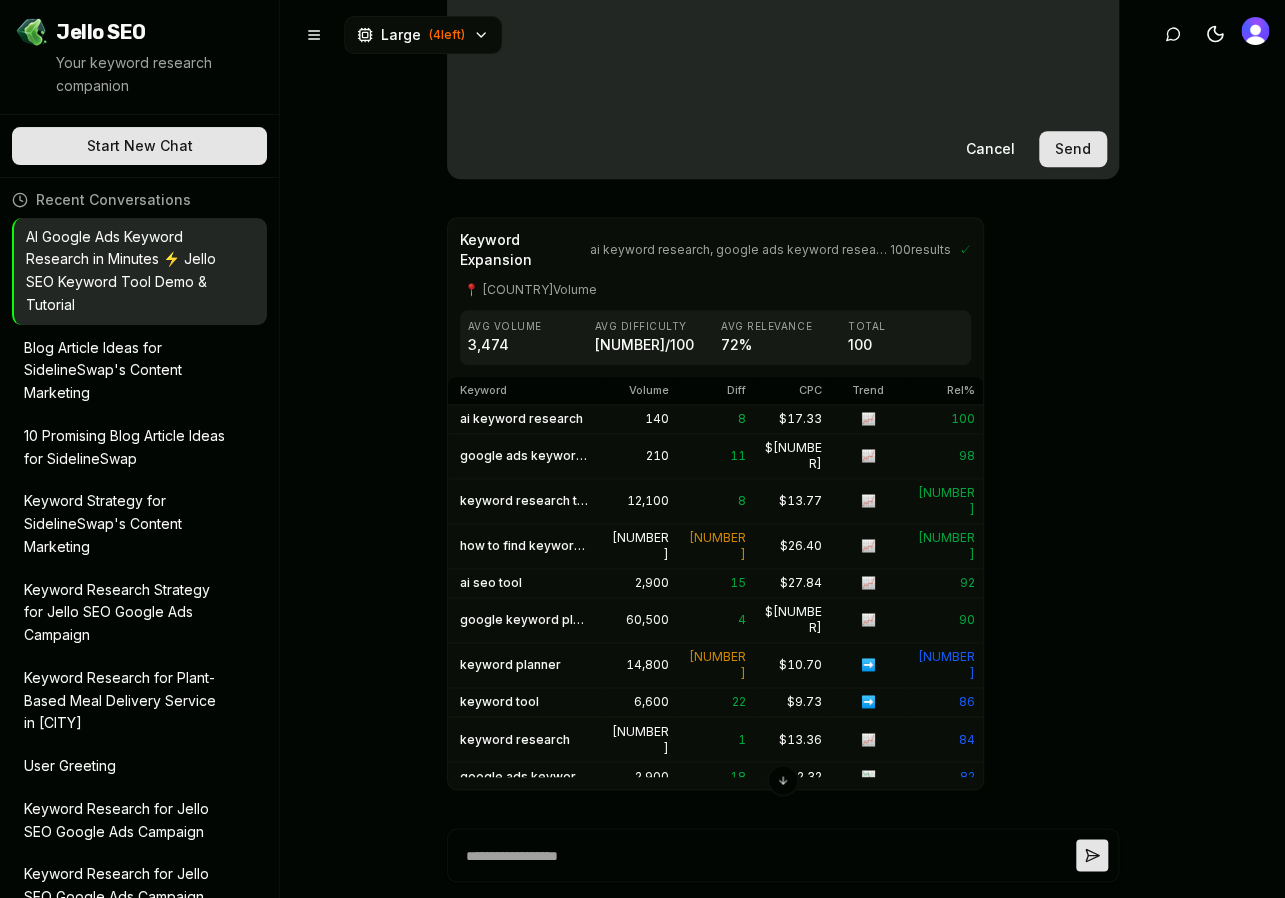 click on "Keyword Expansion ai keyword research, google ads keyword research, keyword research tool +3 more 100  results ✓ 📍 United States  Volume Avg Volume 3,474 Avg Difficulty 17 /100 Avg Relevance 72 % Total 100 Keyword Volume Diff CPC Trend Rel% ai keyword research 140 8 $ 17.33 📈 100 google ads keyword research 210 11 $ 10.28 📈 98 keyword research tool 12,100 8 $ 13.77 📈 96 how to find keywords for google ads 30 36 $ 26.40 📈 94 ai seo tool 2,900 15 $ 27.84 📈 92 google keyword planner 60,500 4 $ 8.37 📈 90 keyword planner 14,800 30 $ 10.70 ➡️ 88 keyword tool 6,600 22 $ 9.73 ➡️ 86 keyword research 33,100 1 $ 13.36 📈 84 google ads keyword planner 2,900 18 $ 12.32 📉 82 google keyword tool 2,900 17 $ 11.03 ➡️ 80 ubersuggest 27,100 35 $ 17.45 ➡️ 78 free keyword research tool 9,900 25 $ 10.88 ➡️ 76 google keyword research tool 2,900 13 $ 11.34 ➡️ 74 google keyword planner free 1,000 21 $ 9.37 ➡️ 72 google keyword search 5,400 8 $ 9.31 ➡️ 70 semrush pricing 27 $" at bounding box center (716, 503) 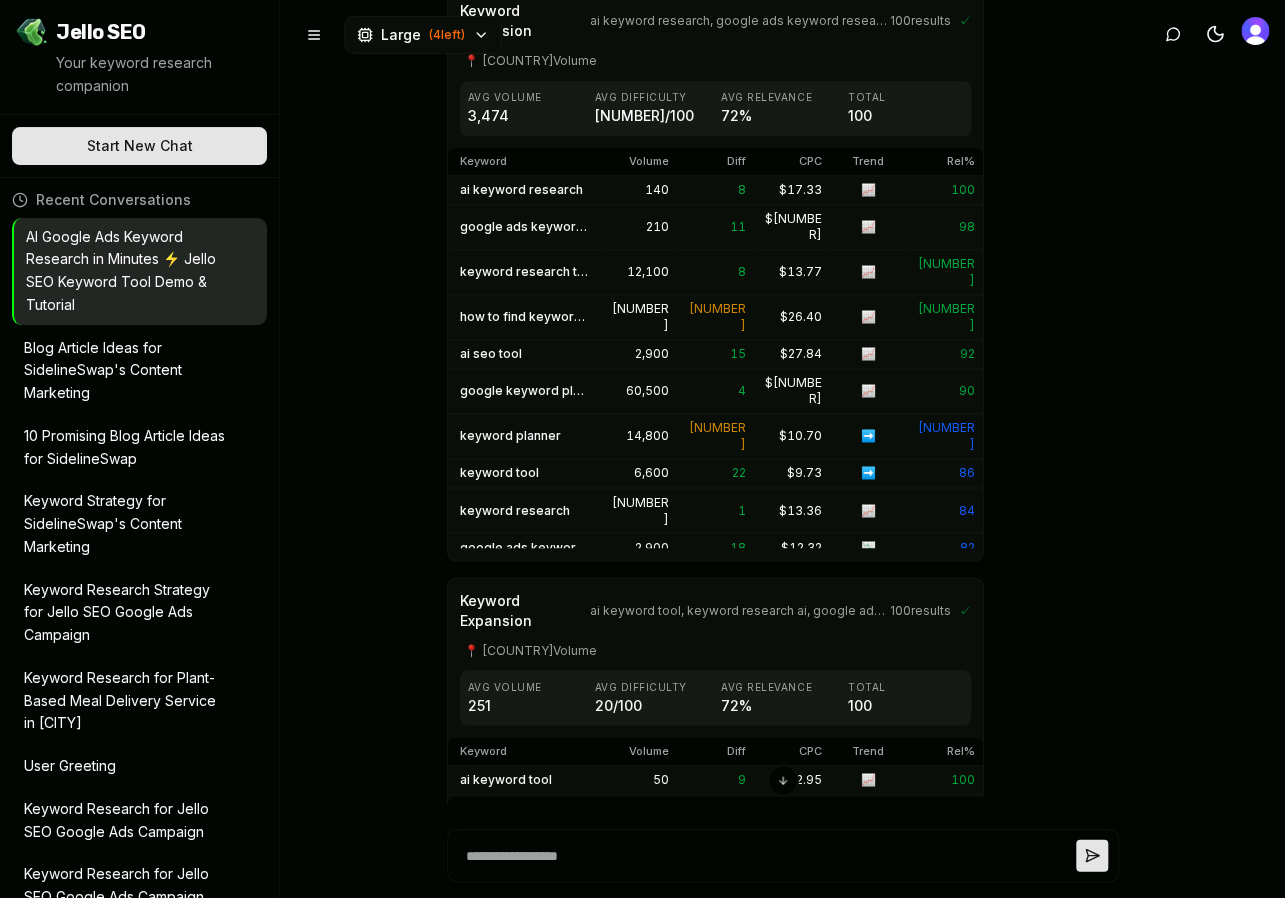 scroll, scrollTop: 800, scrollLeft: 0, axis: vertical 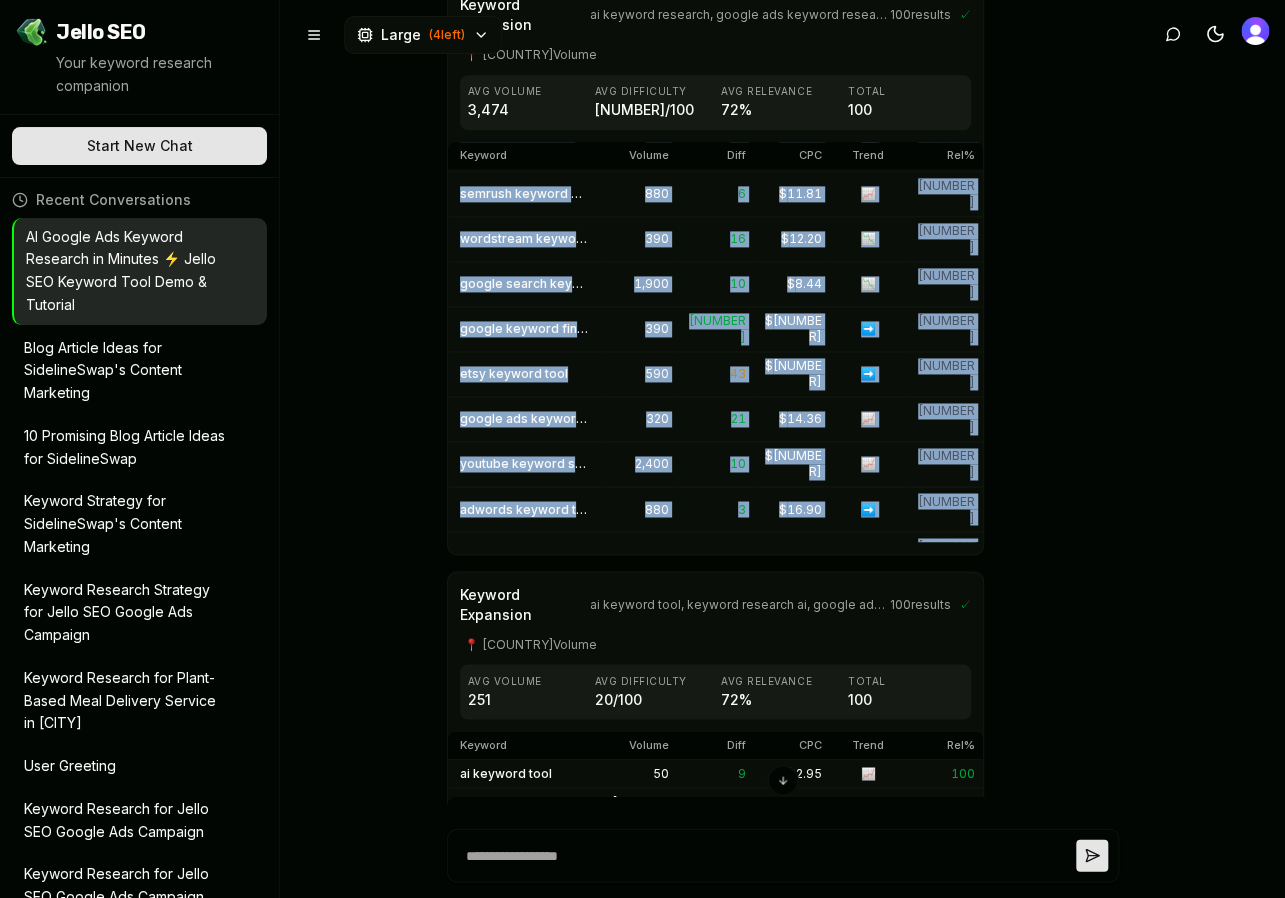 drag, startPoint x: 459, startPoint y: 182, endPoint x: 966, endPoint y: 539, distance: 620.07904 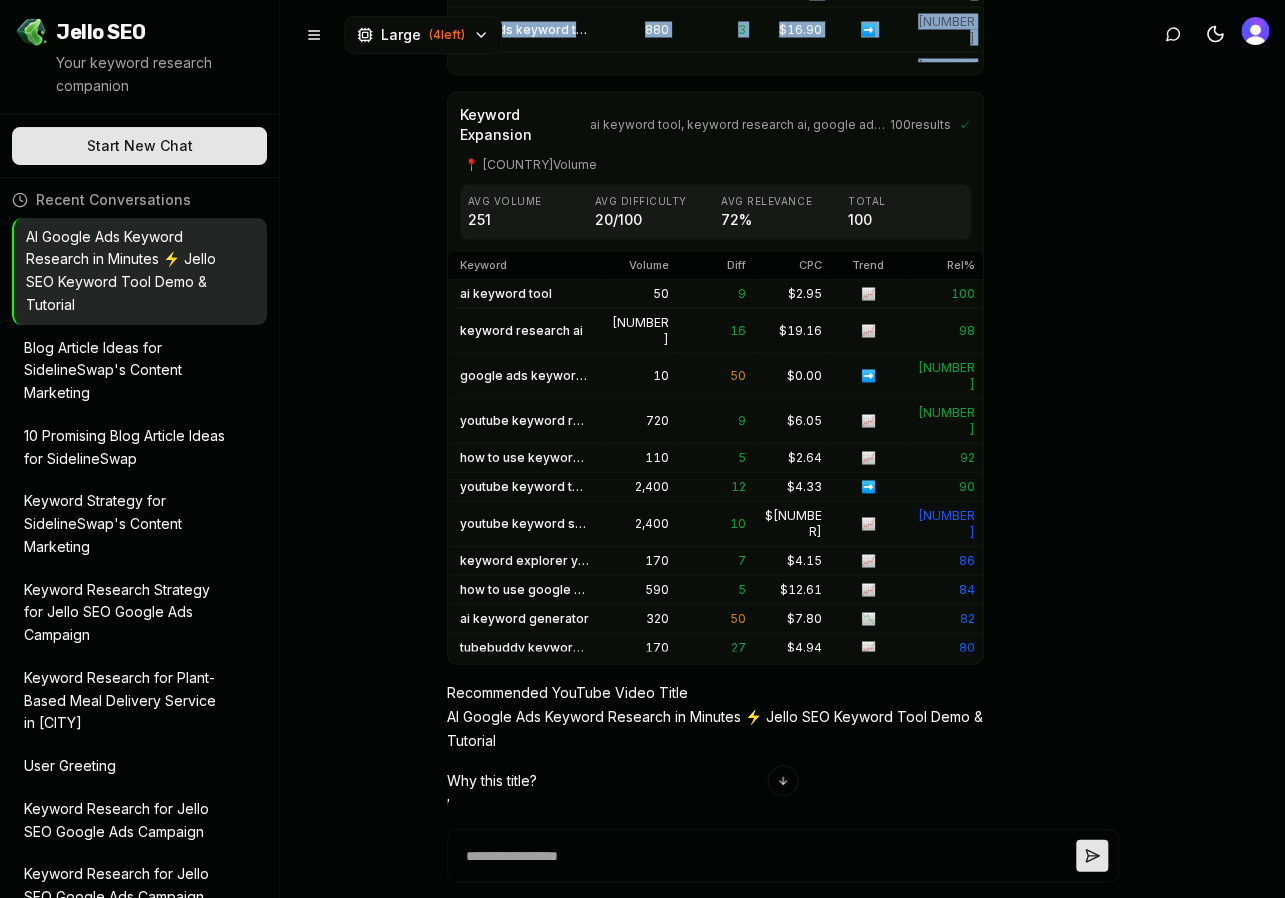 scroll, scrollTop: 1297, scrollLeft: 0, axis: vertical 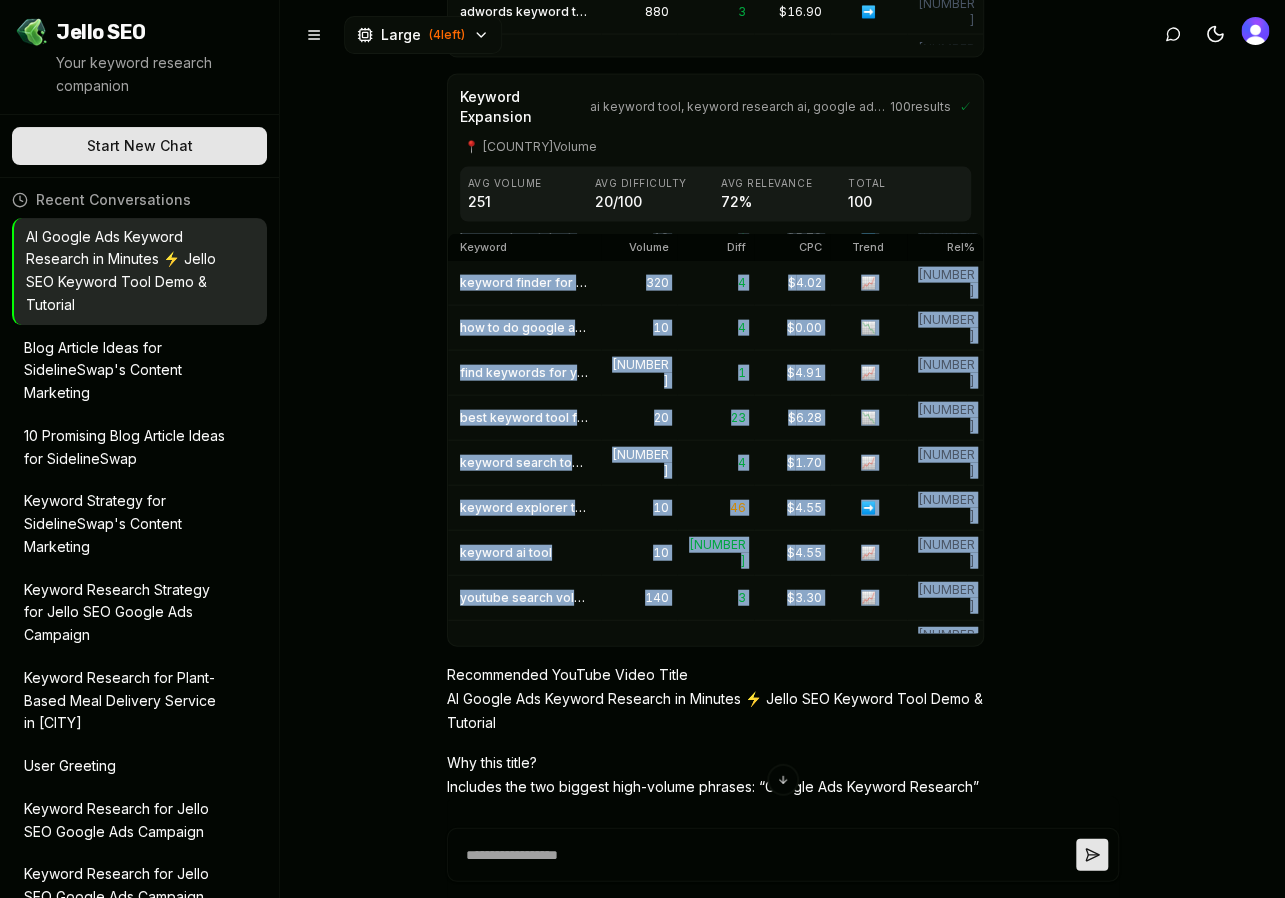 drag, startPoint x: 458, startPoint y: 273, endPoint x: 972, endPoint y: 625, distance: 622.97675 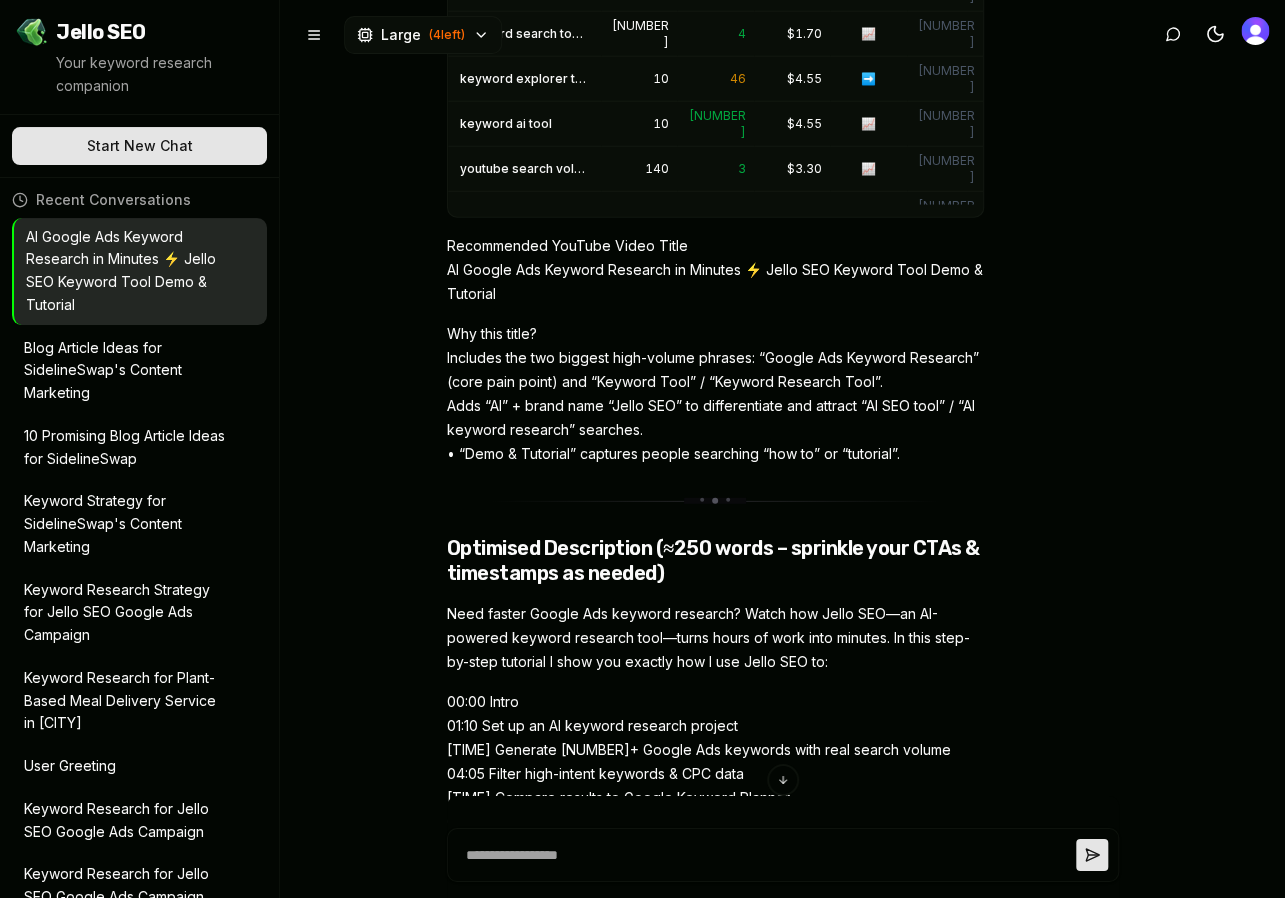click on "Need faster Google Ads keyword research? Watch how Jello SEO—an AI-powered keyword research tool—turns hours of work into minutes. In this step-by-step tutorial I show you exactly how I use Jello SEO to:" at bounding box center (716, 638) 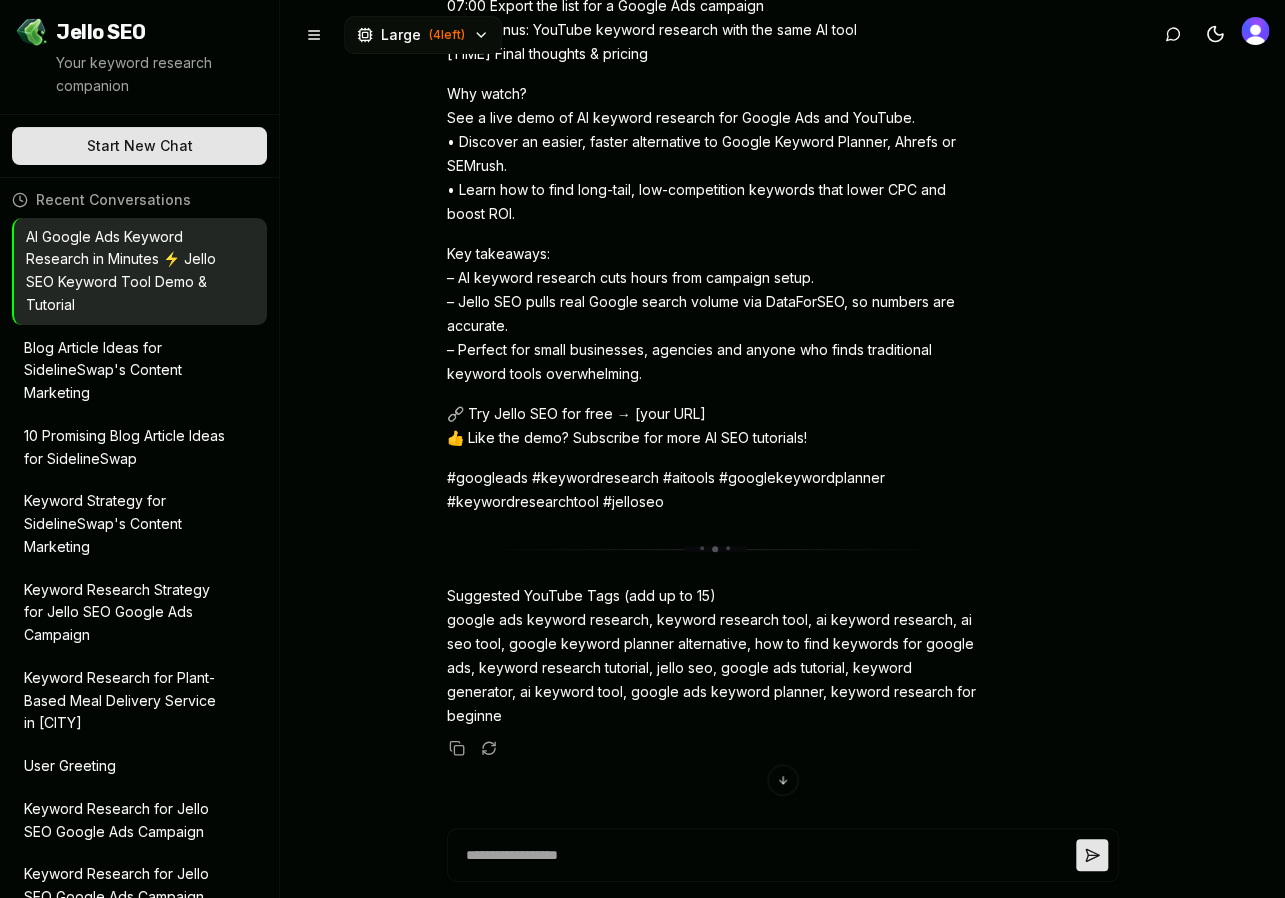scroll, scrollTop: 2544, scrollLeft: 0, axis: vertical 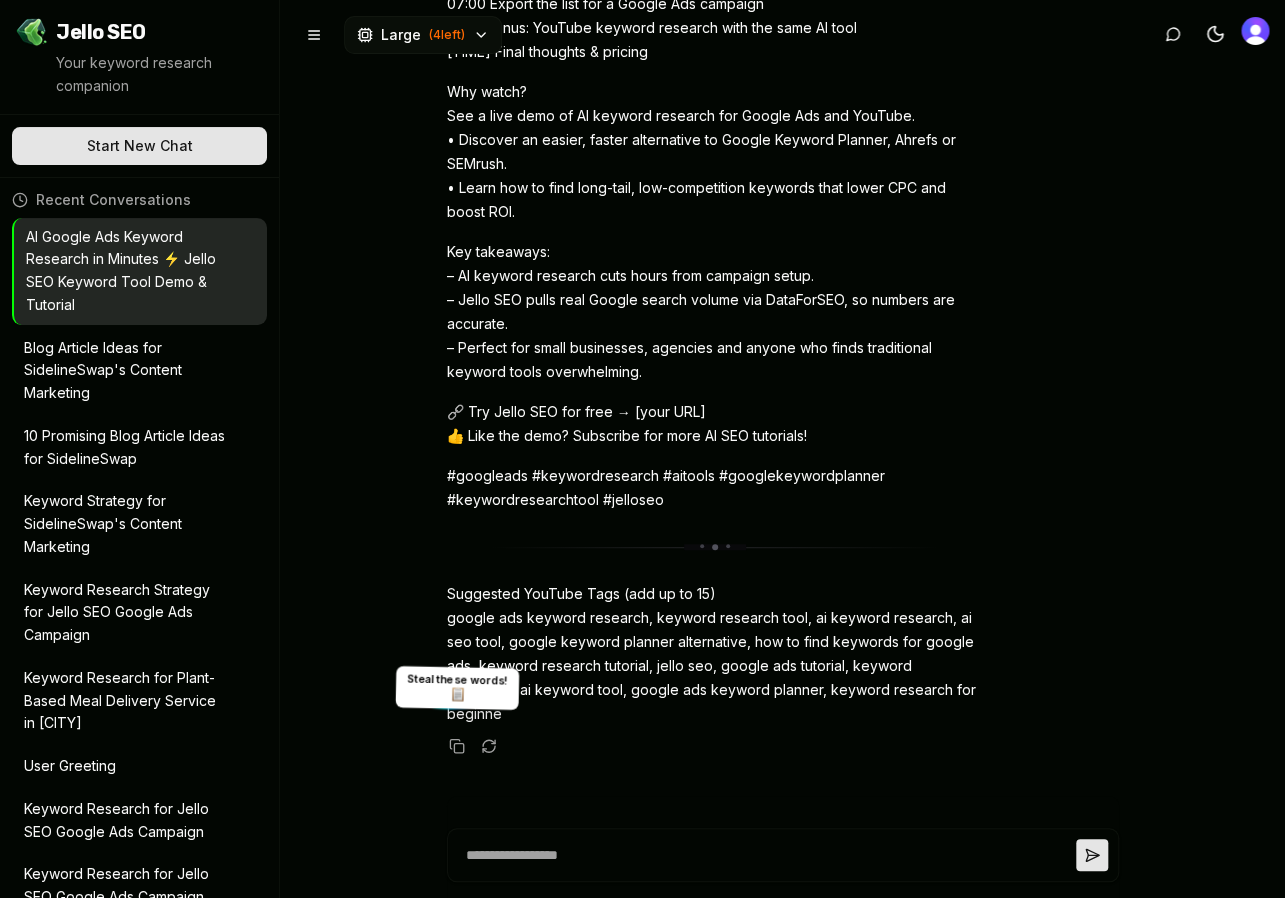 click at bounding box center (457, 746) 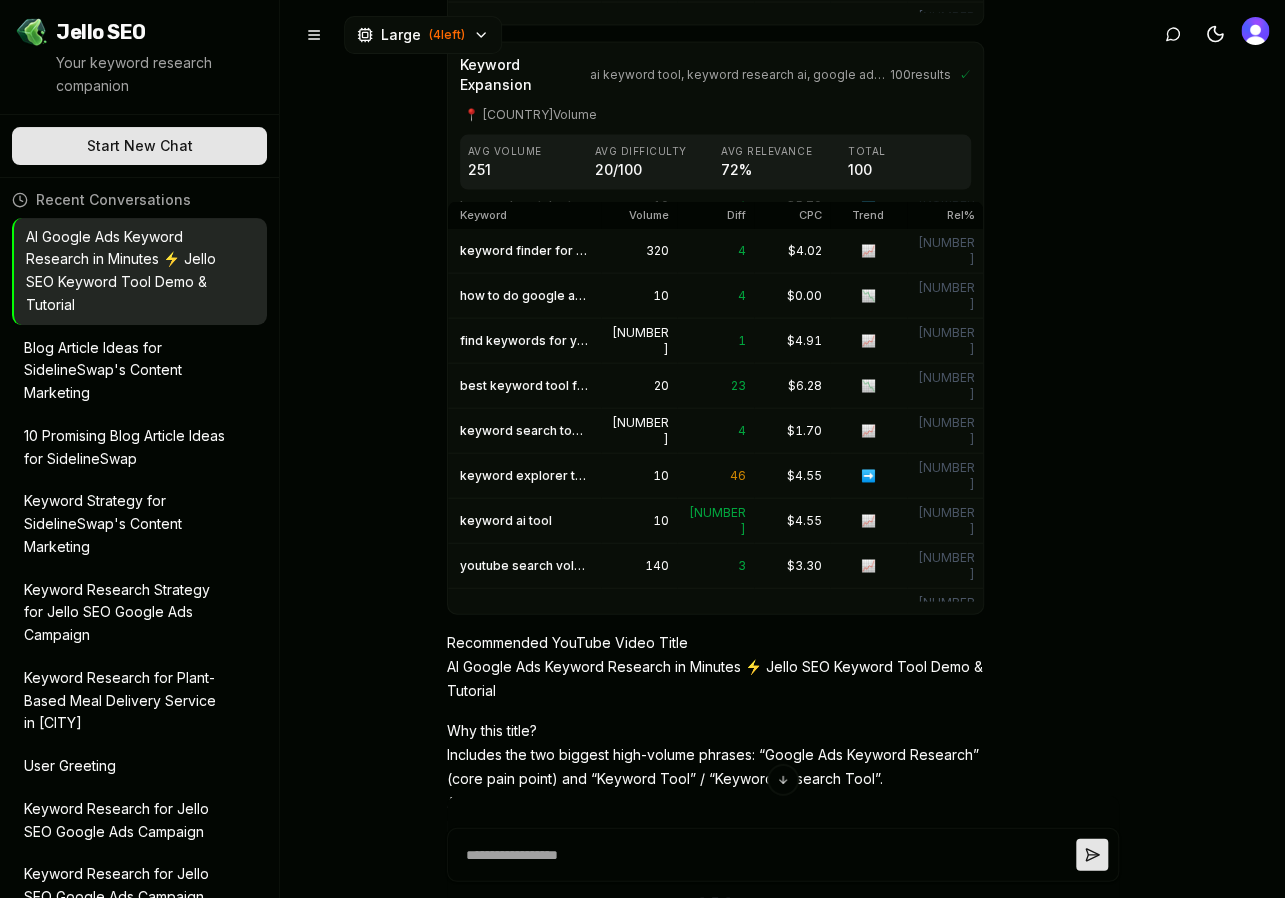 scroll, scrollTop: 1327, scrollLeft: 0, axis: vertical 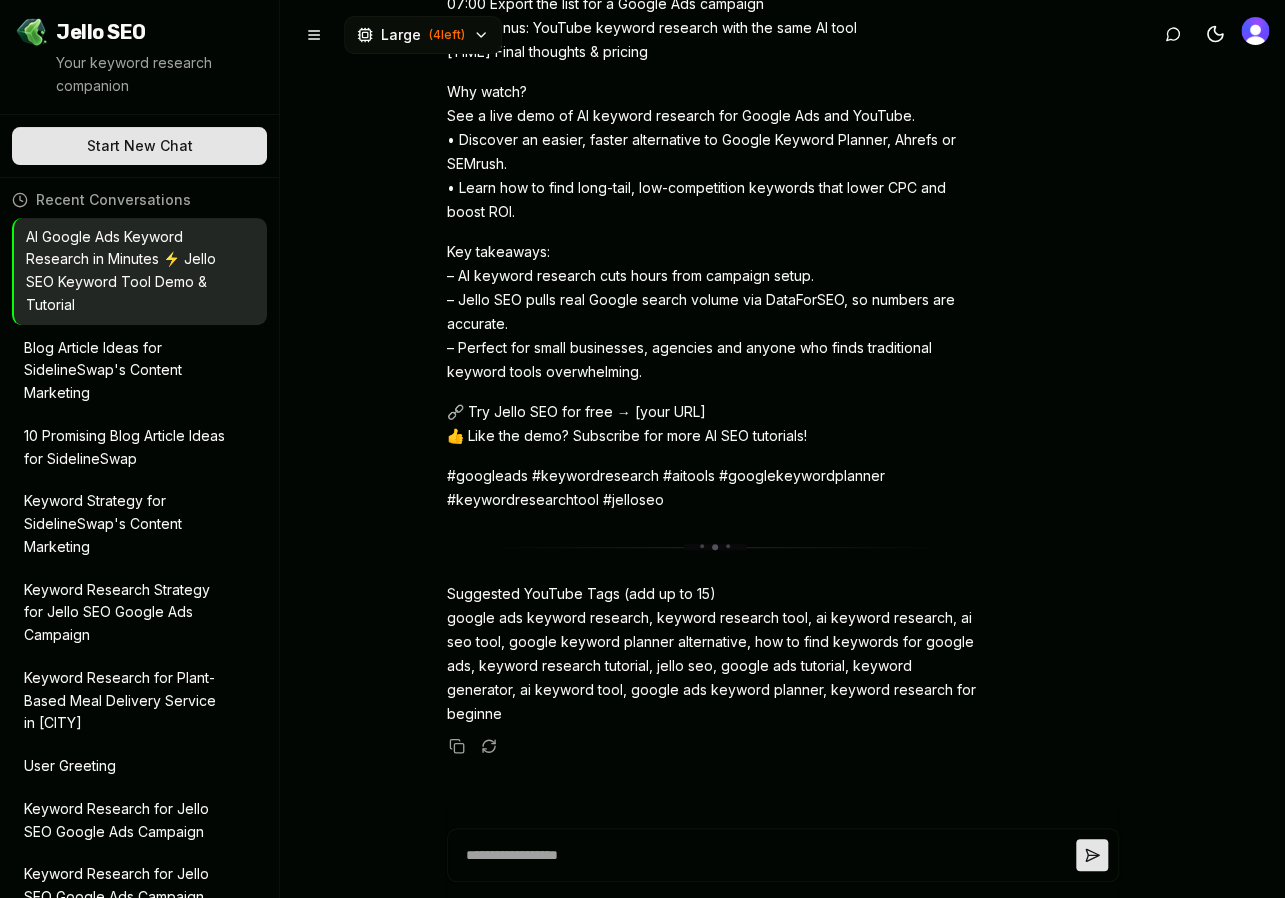 type on "*" 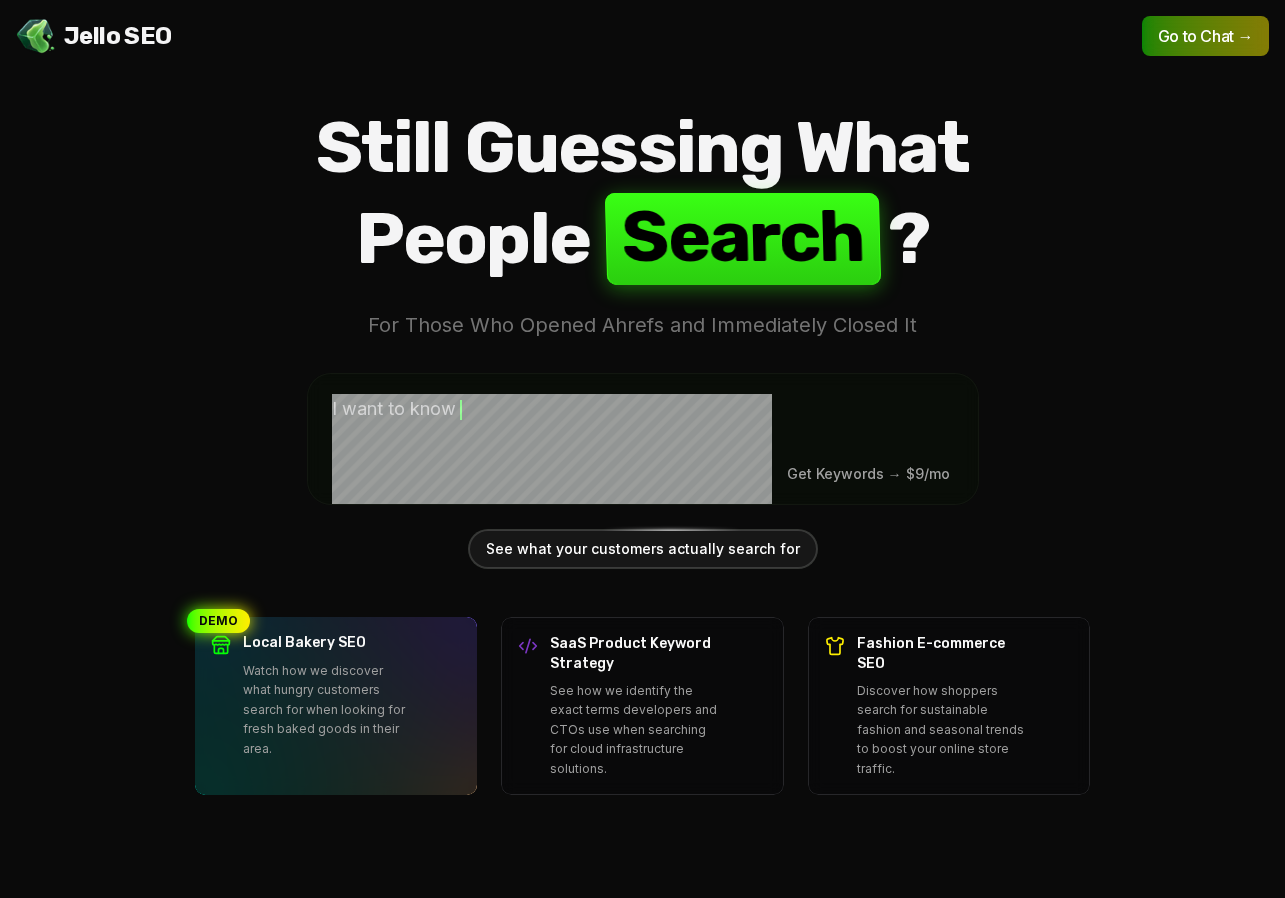 scroll, scrollTop: 0, scrollLeft: 0, axis: both 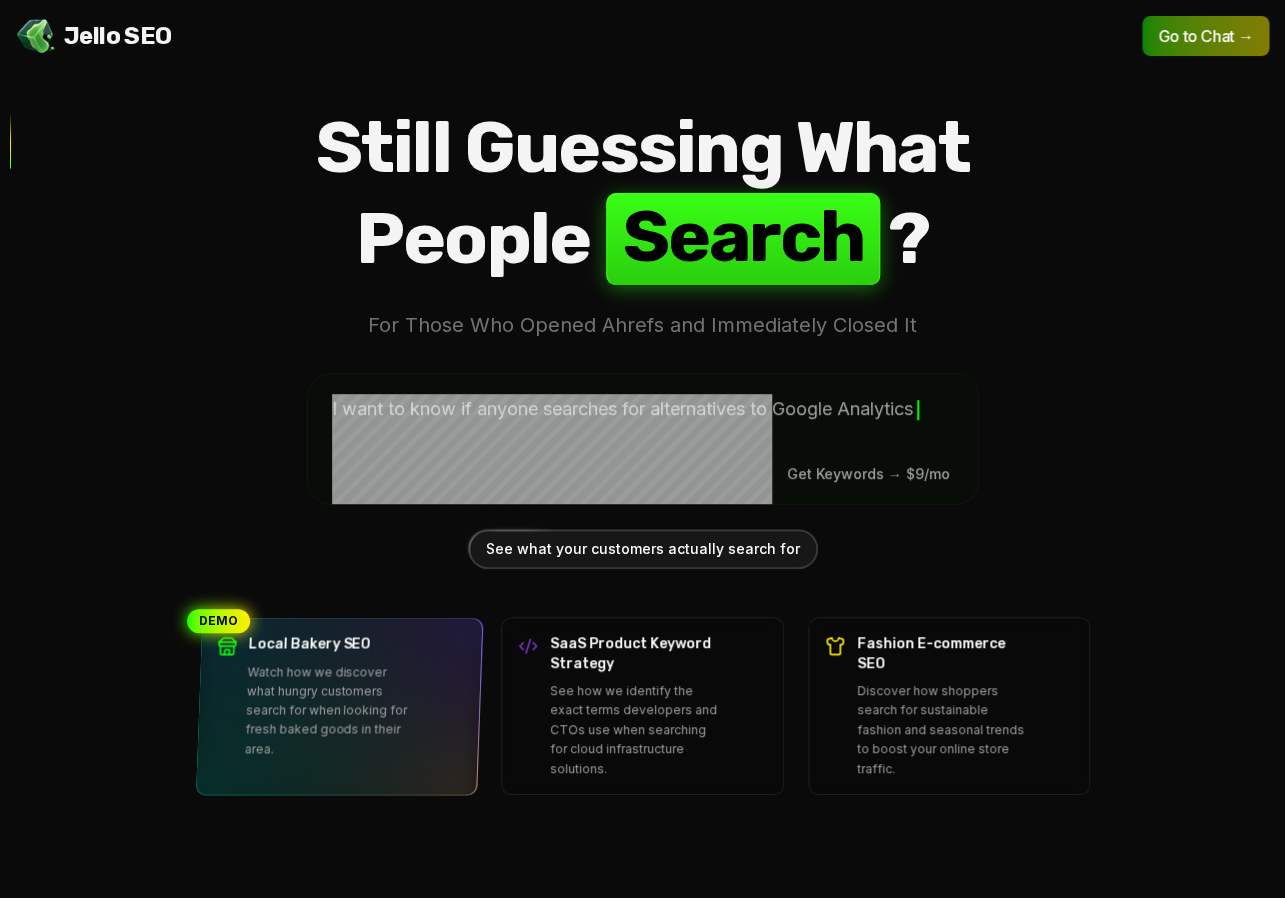 click on "Watch how we discover what hungry customers search for when looking for fresh baked goods in their area." at bounding box center [331, 709] 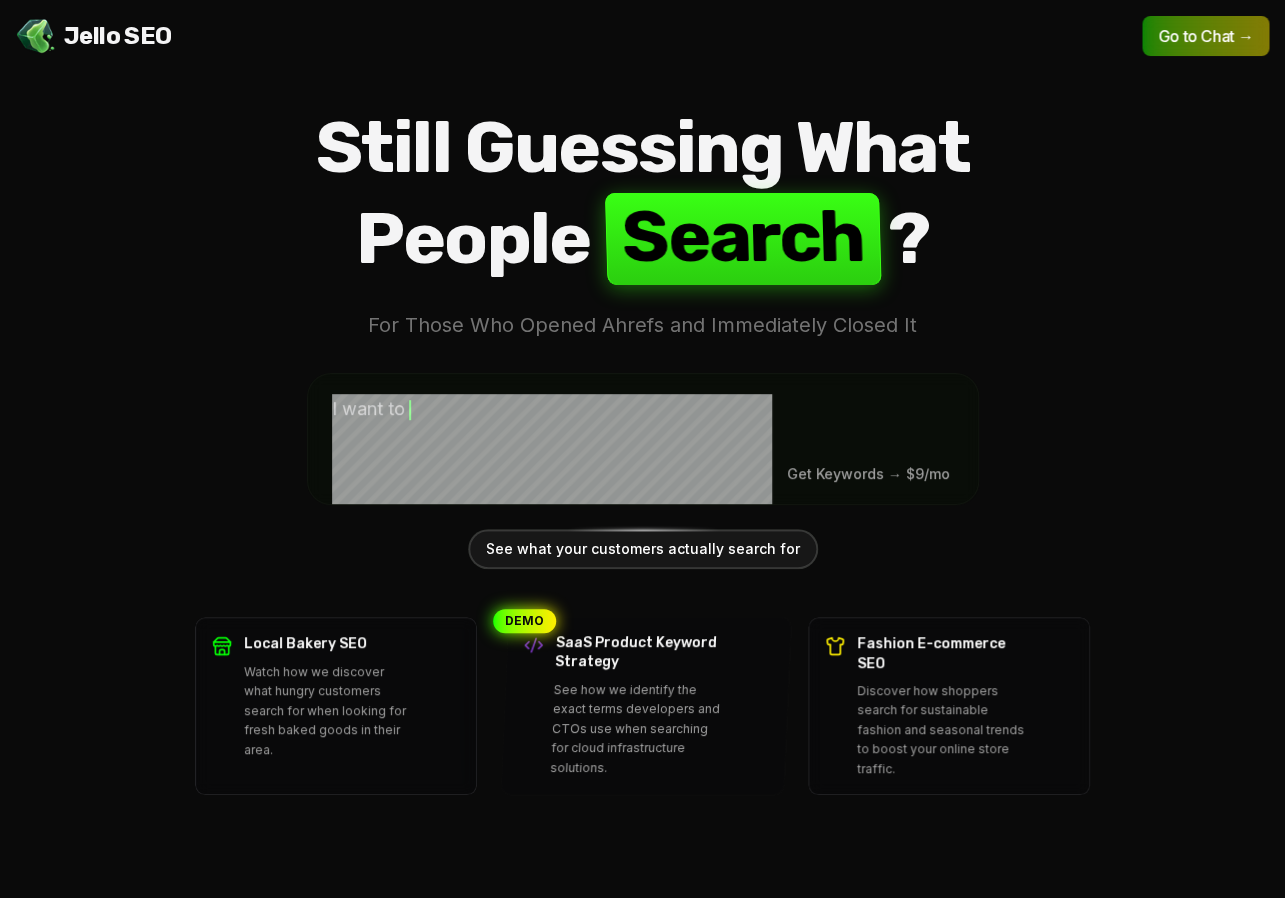 click on "SaaS Product Keyword Strategy" at bounding box center [641, 652] 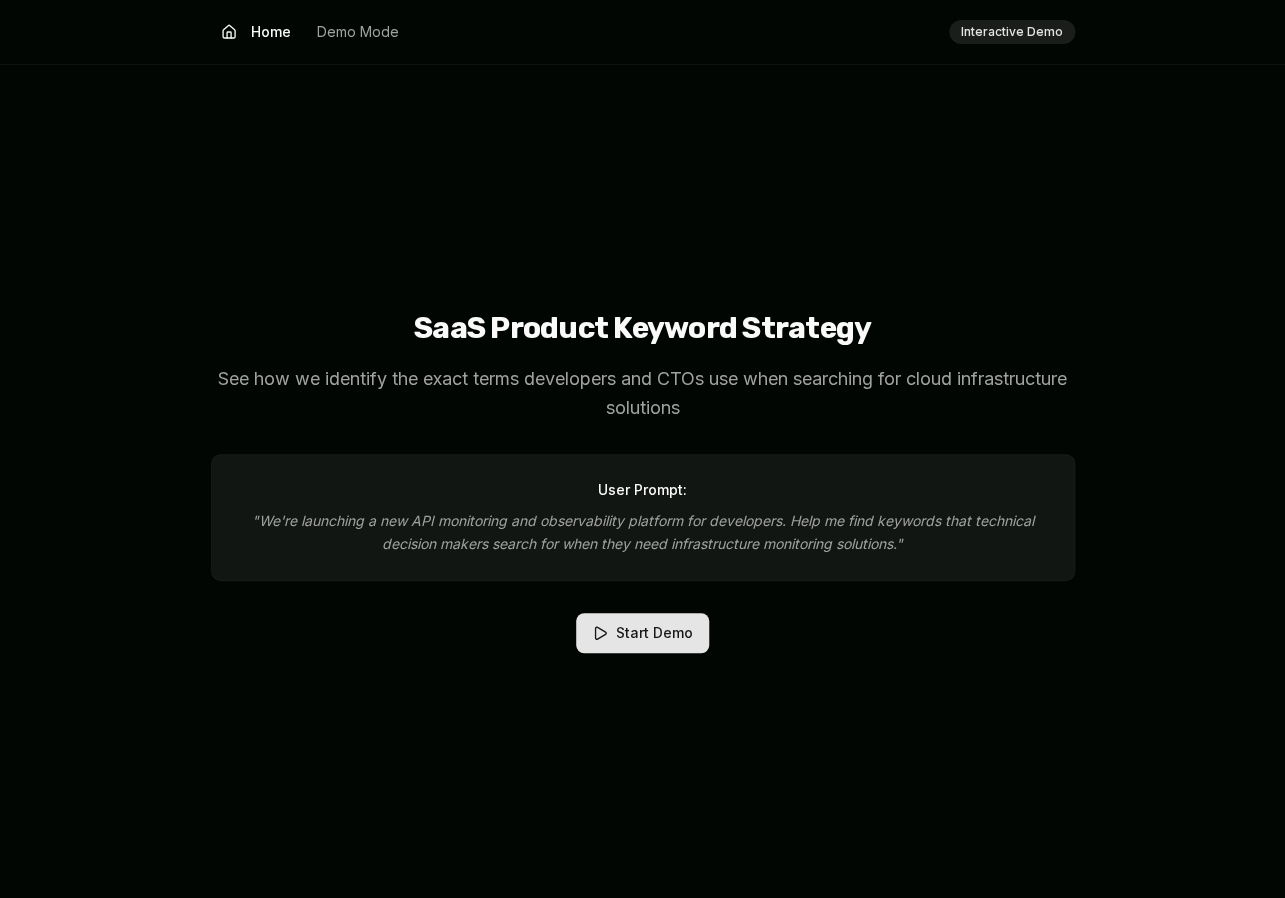 click on "SaaS Product Keyword Strategy" at bounding box center (643, 329) 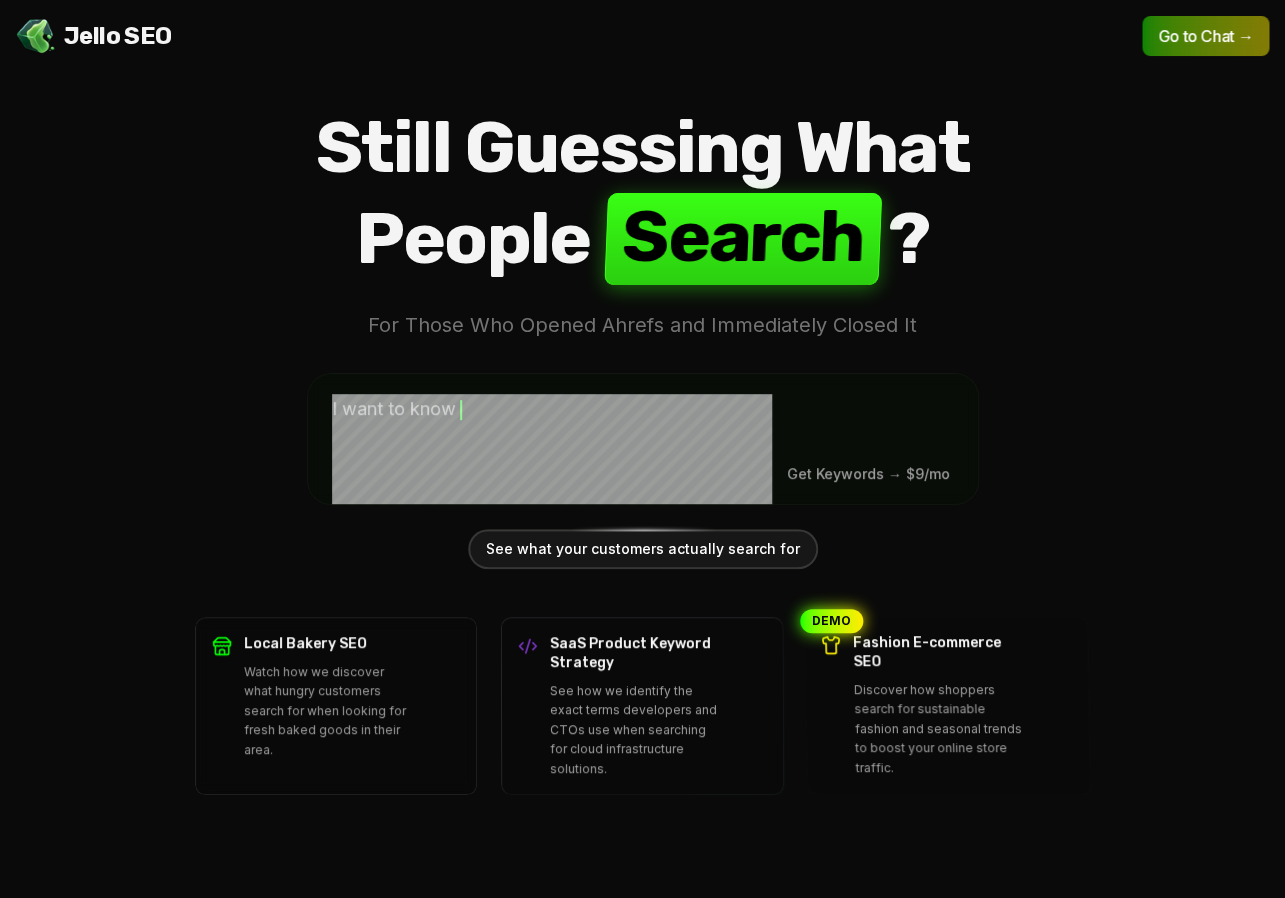 click on "Discover how shoppers search for sustainable fashion and seasonal trends to boost your online store traffic." at bounding box center (939, 729) 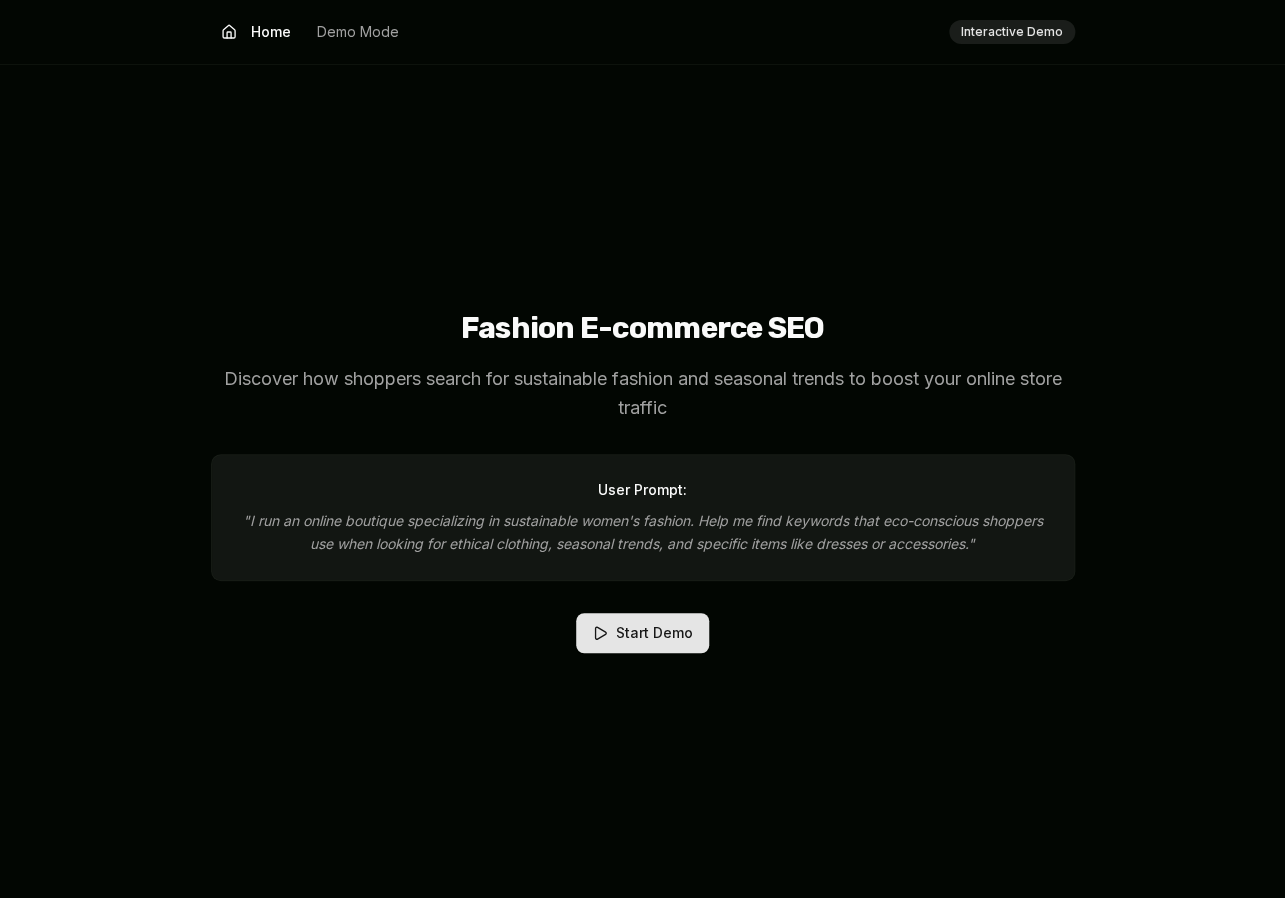 drag, startPoint x: 458, startPoint y: 333, endPoint x: 970, endPoint y: 331, distance: 512.0039 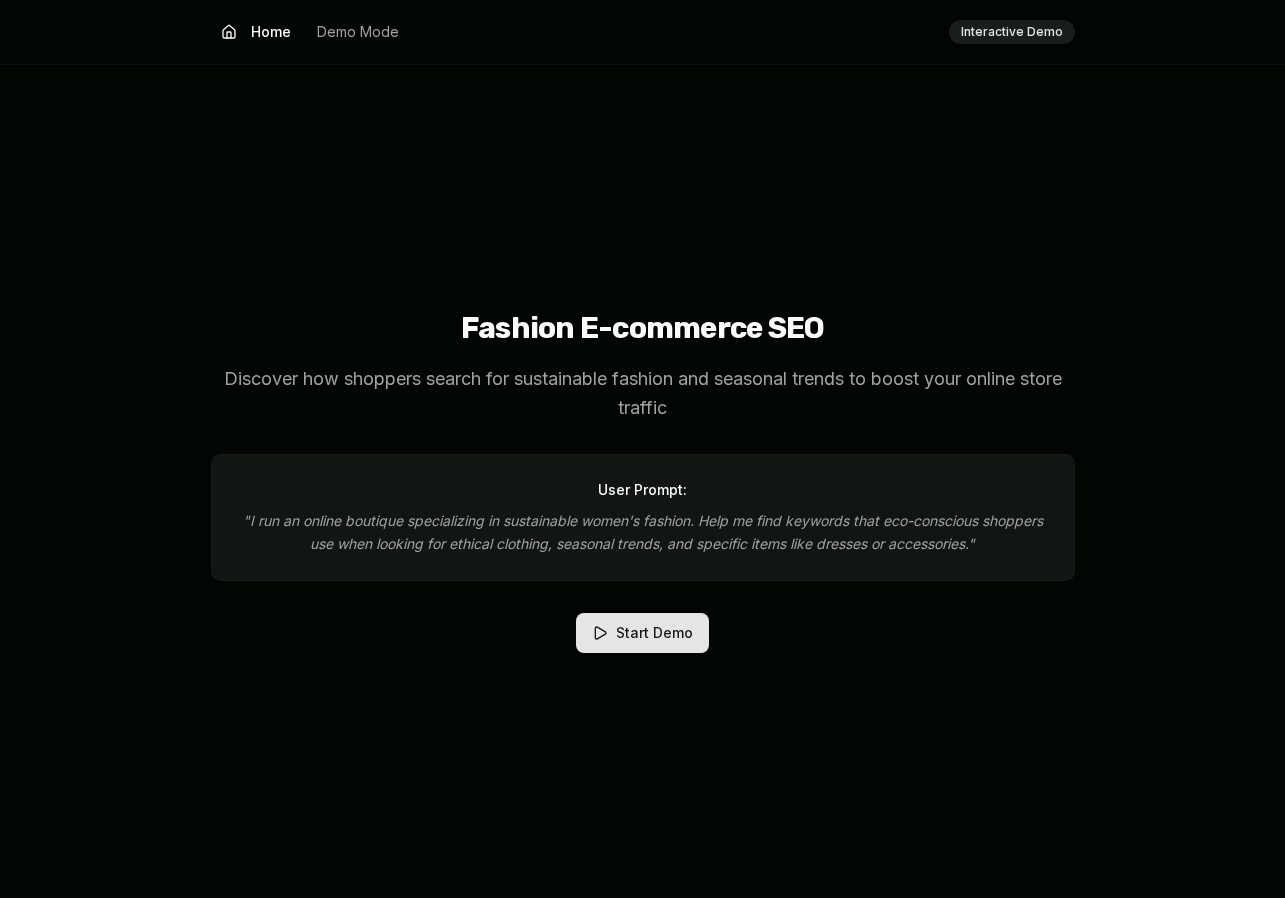 scroll, scrollTop: 0, scrollLeft: 0, axis: both 